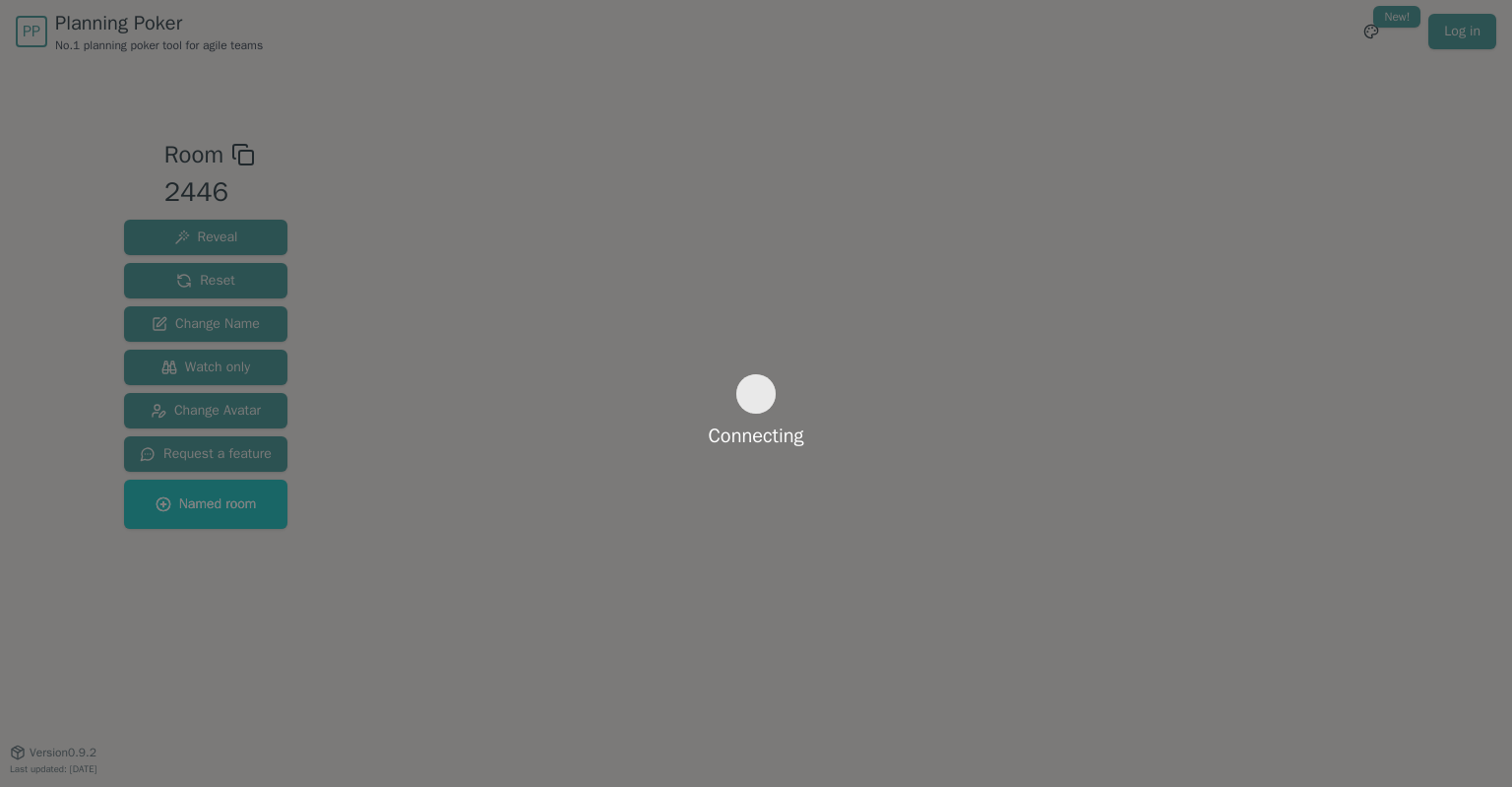 scroll, scrollTop: 0, scrollLeft: 0, axis: both 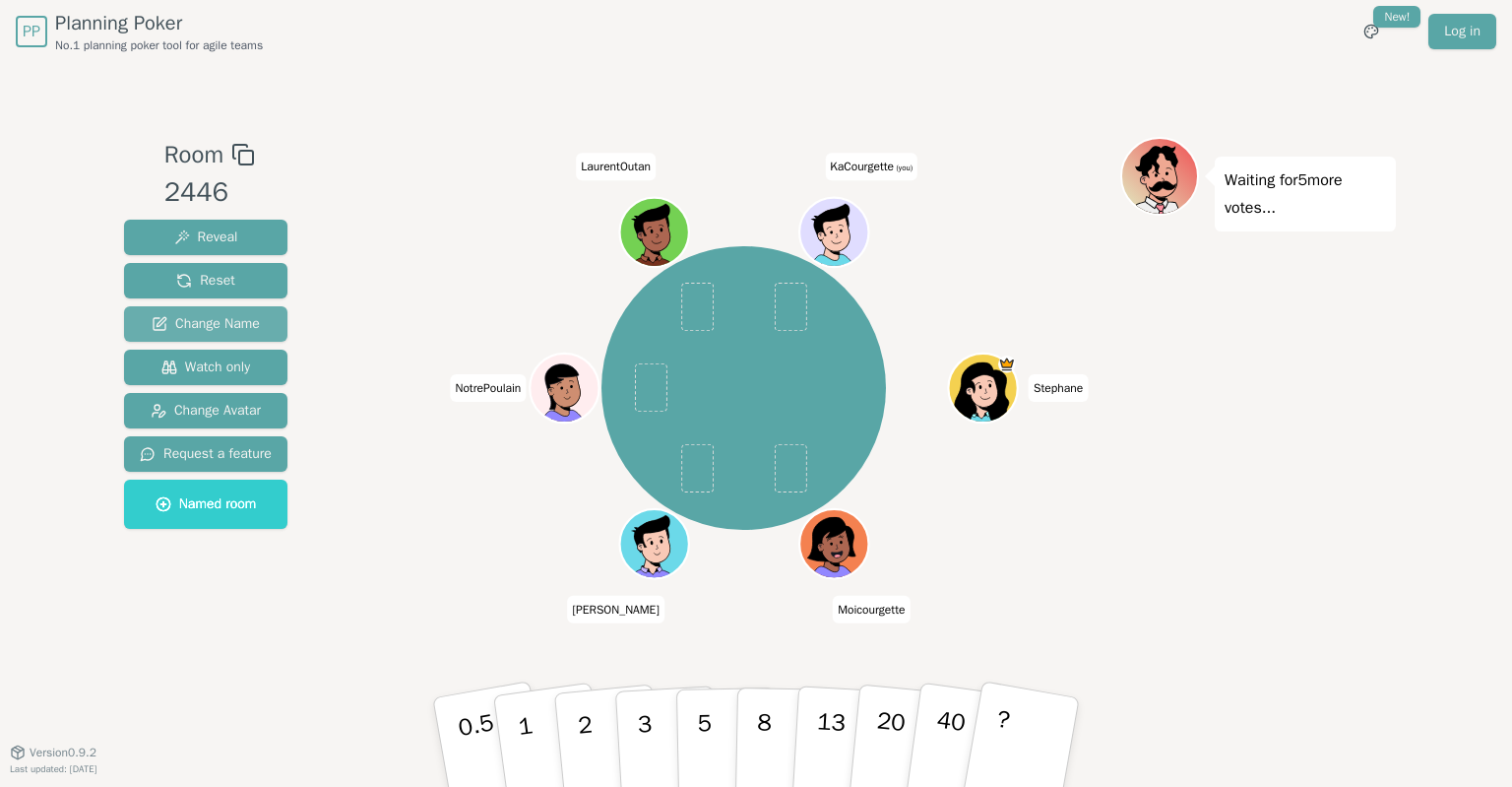 click on "Change Name" at bounding box center (206, 324) 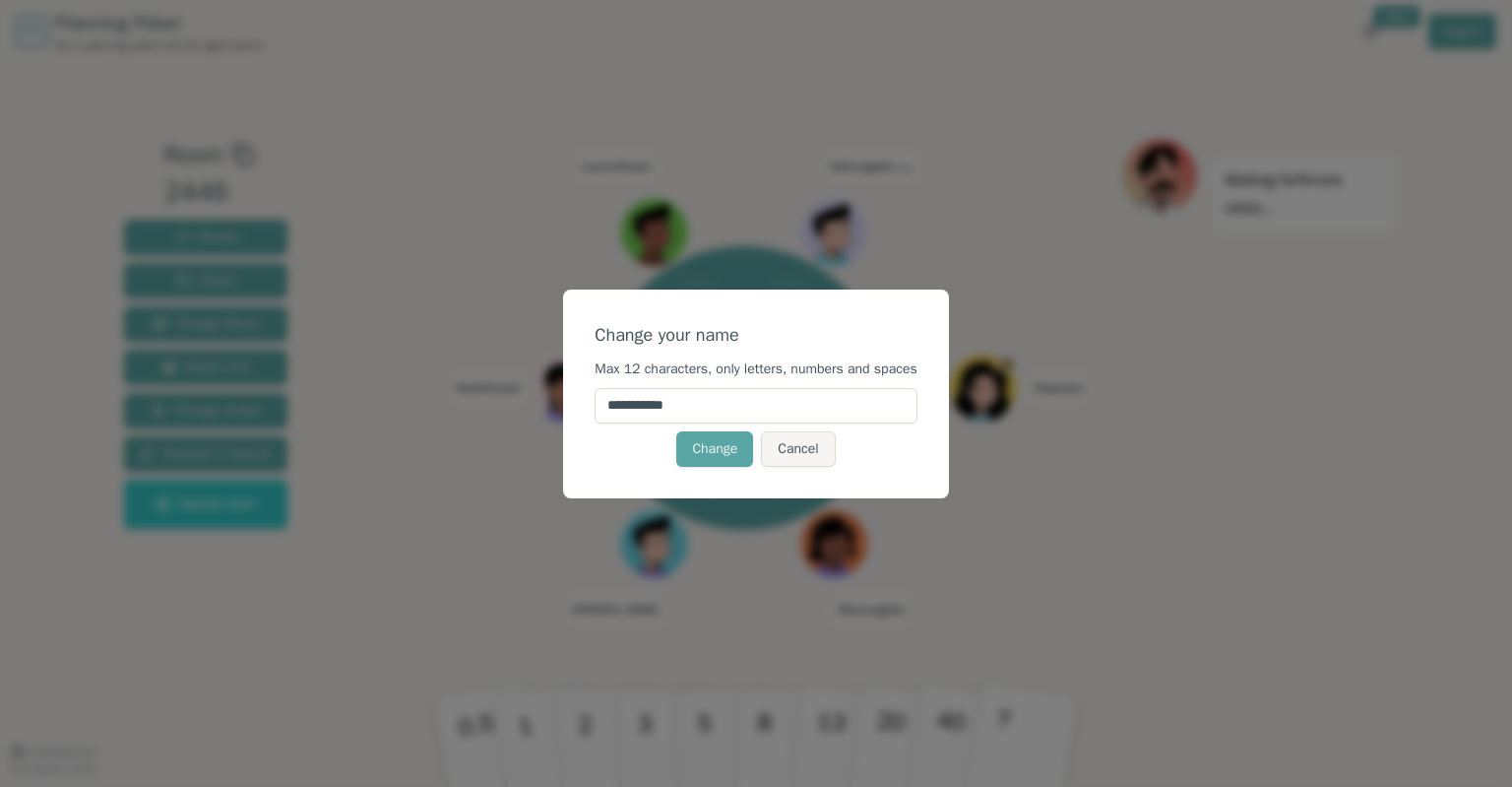 drag, startPoint x: 726, startPoint y: 408, endPoint x: 601, endPoint y: 404, distance: 125.06398 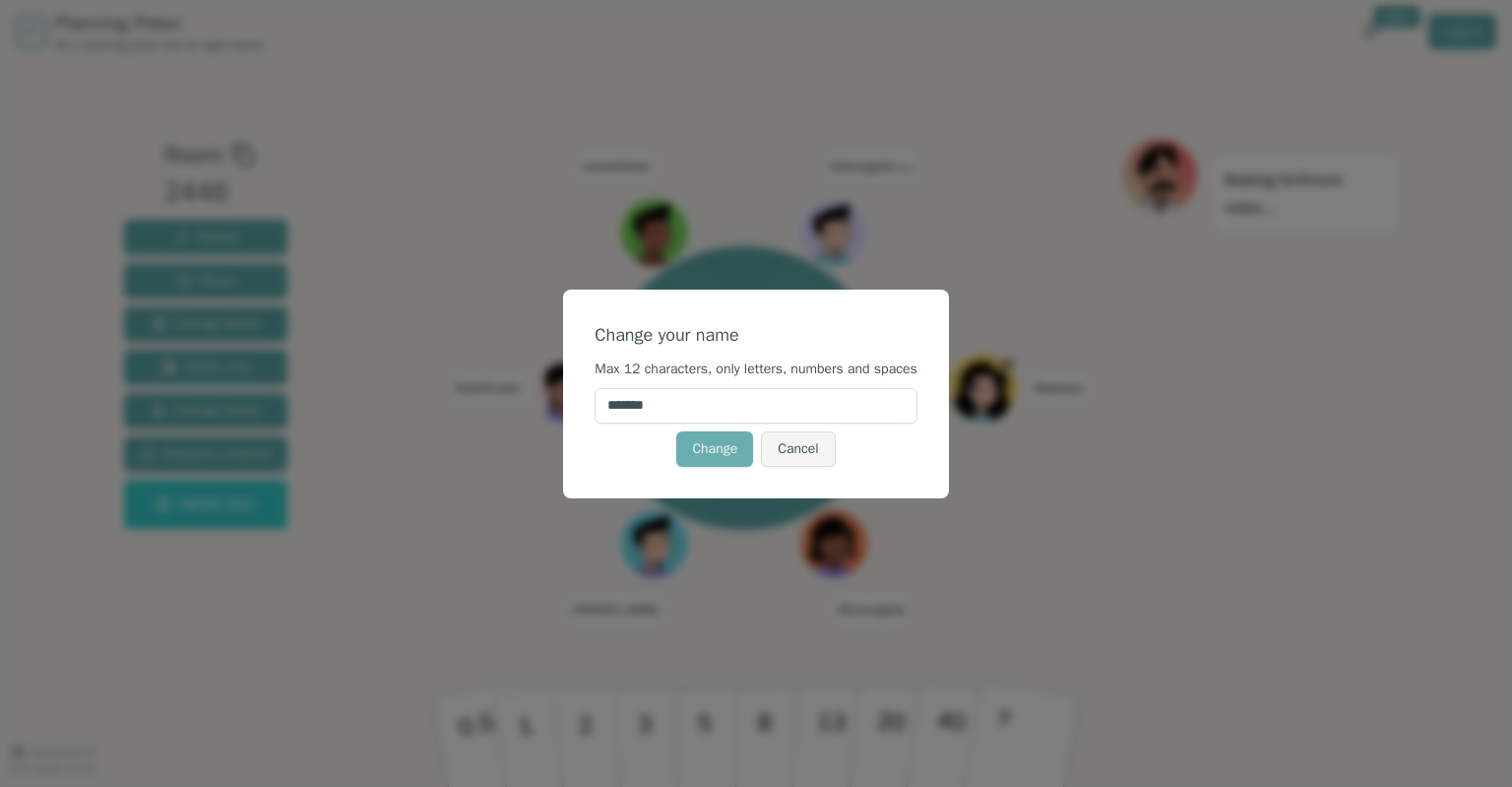 type on "*******" 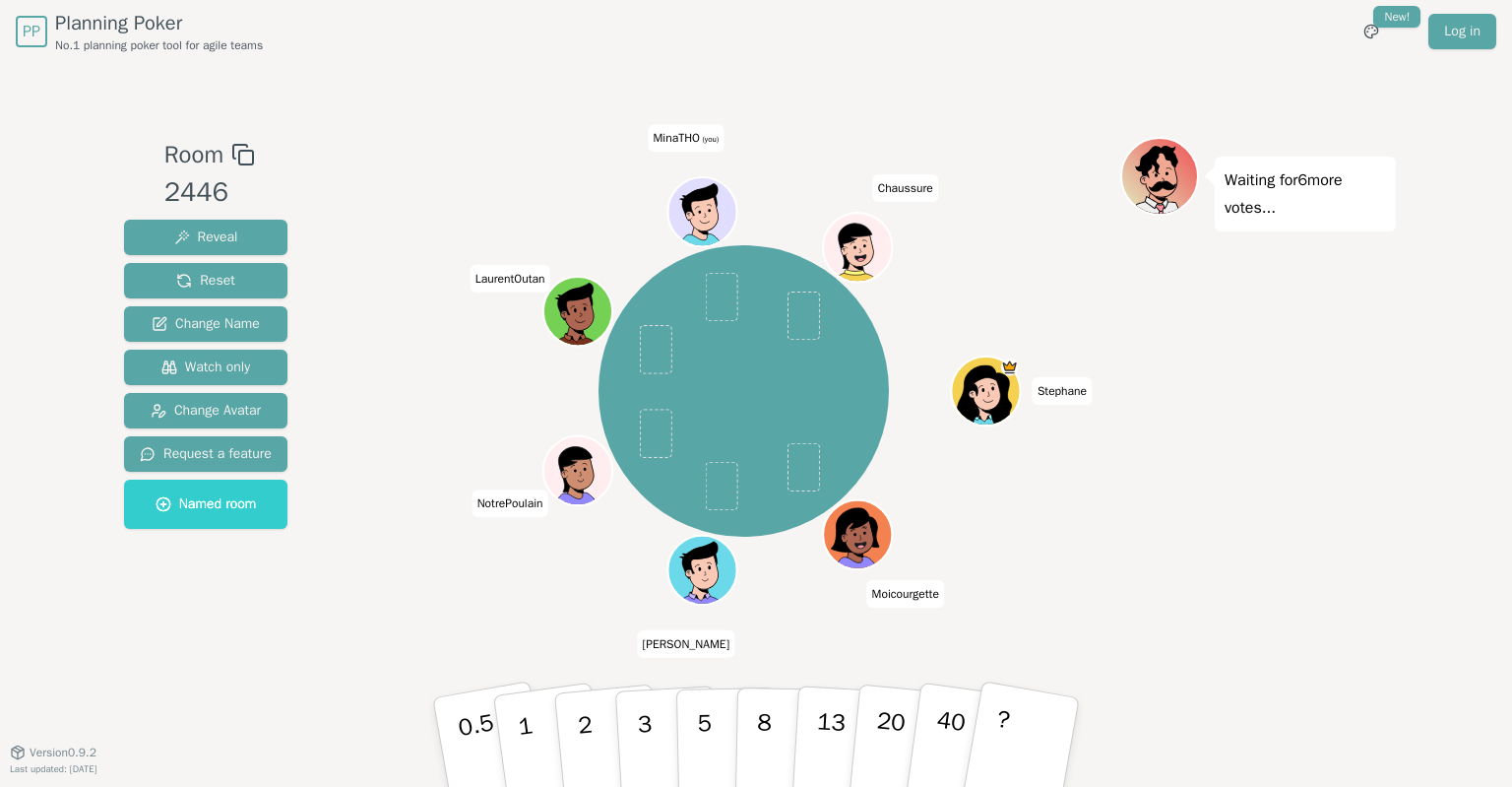 click at bounding box center (743, 155) 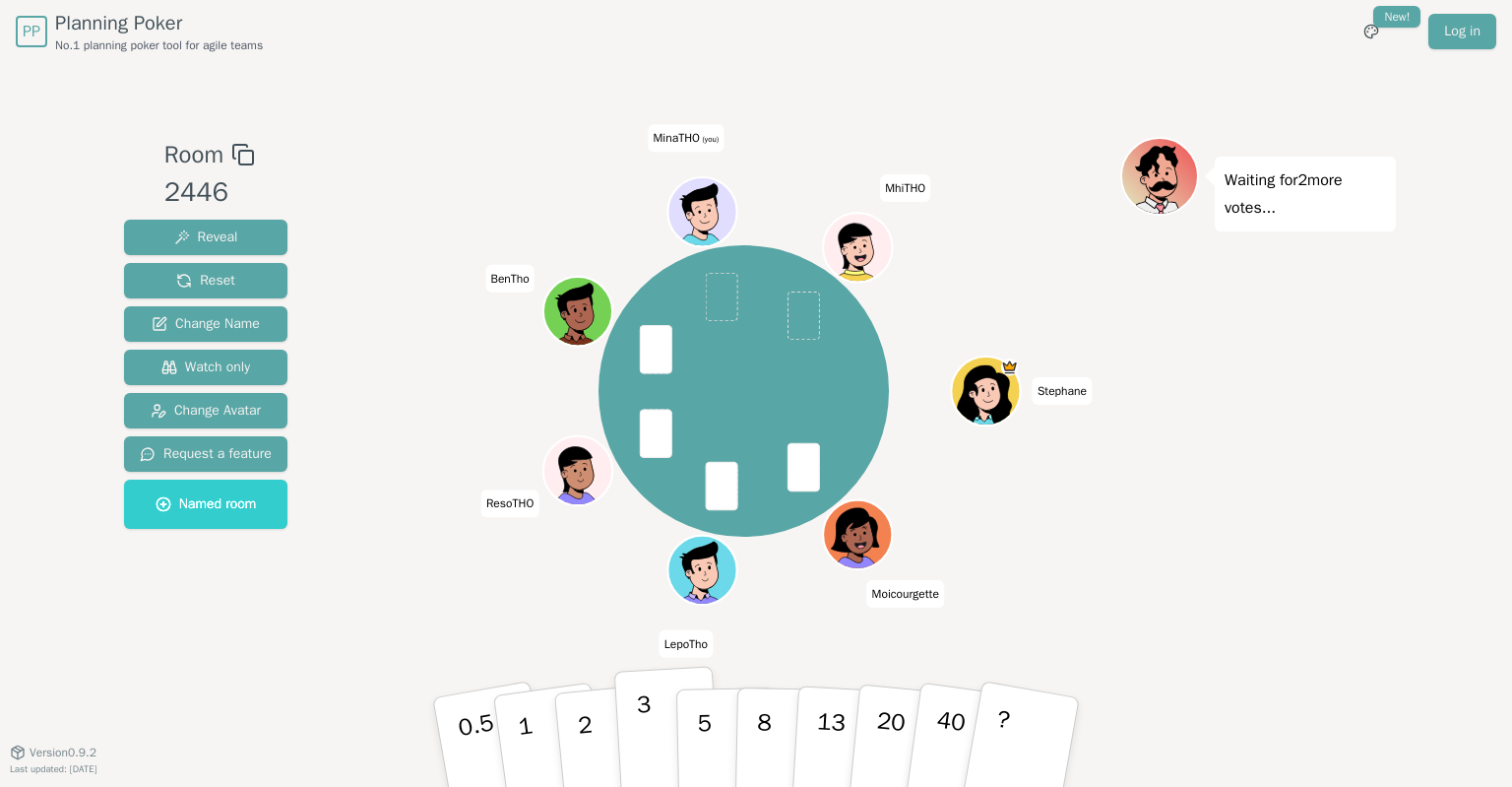 click on "3" at bounding box center [646, 744] 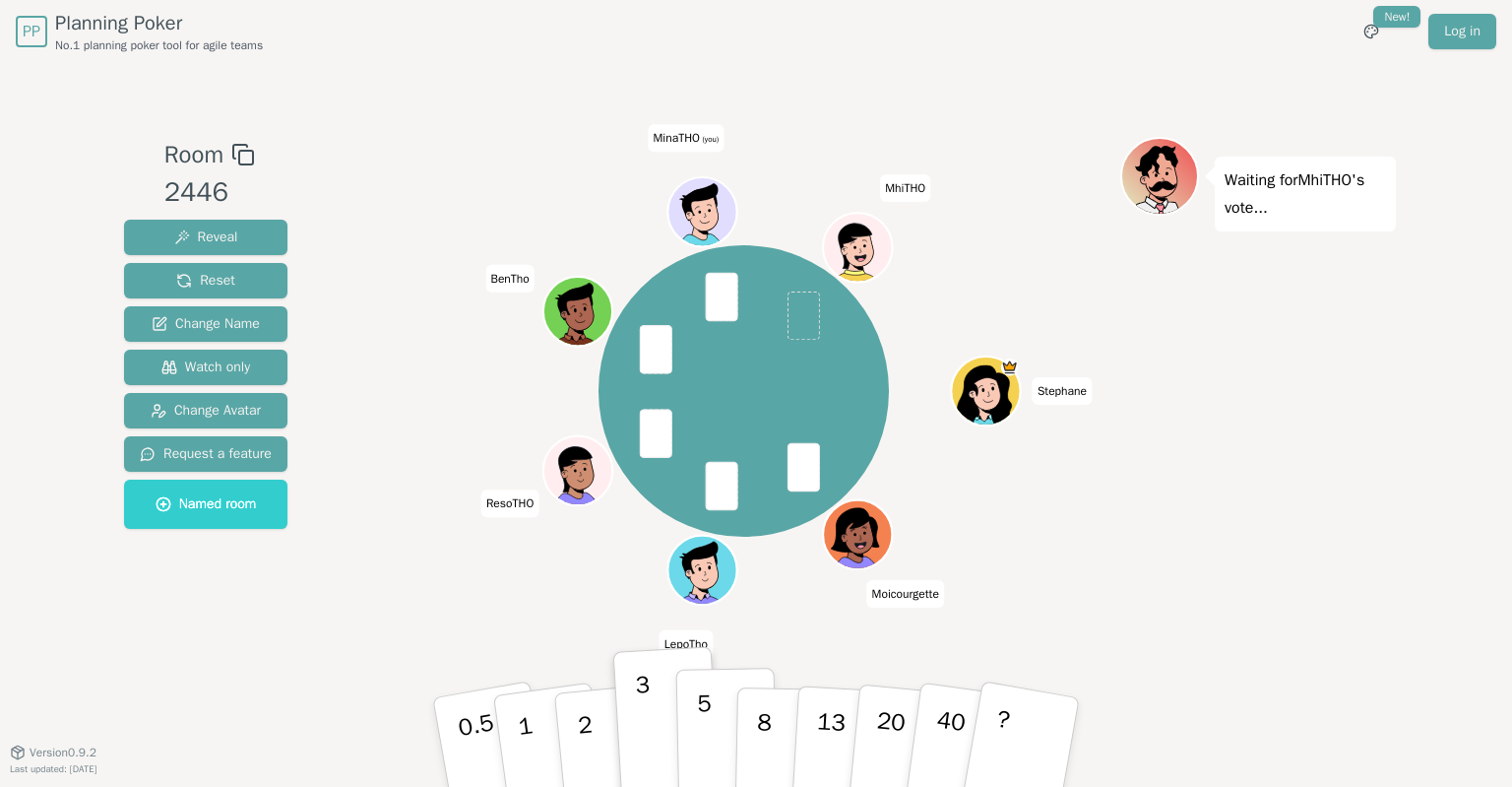 click on "5" at bounding box center [726, 743] 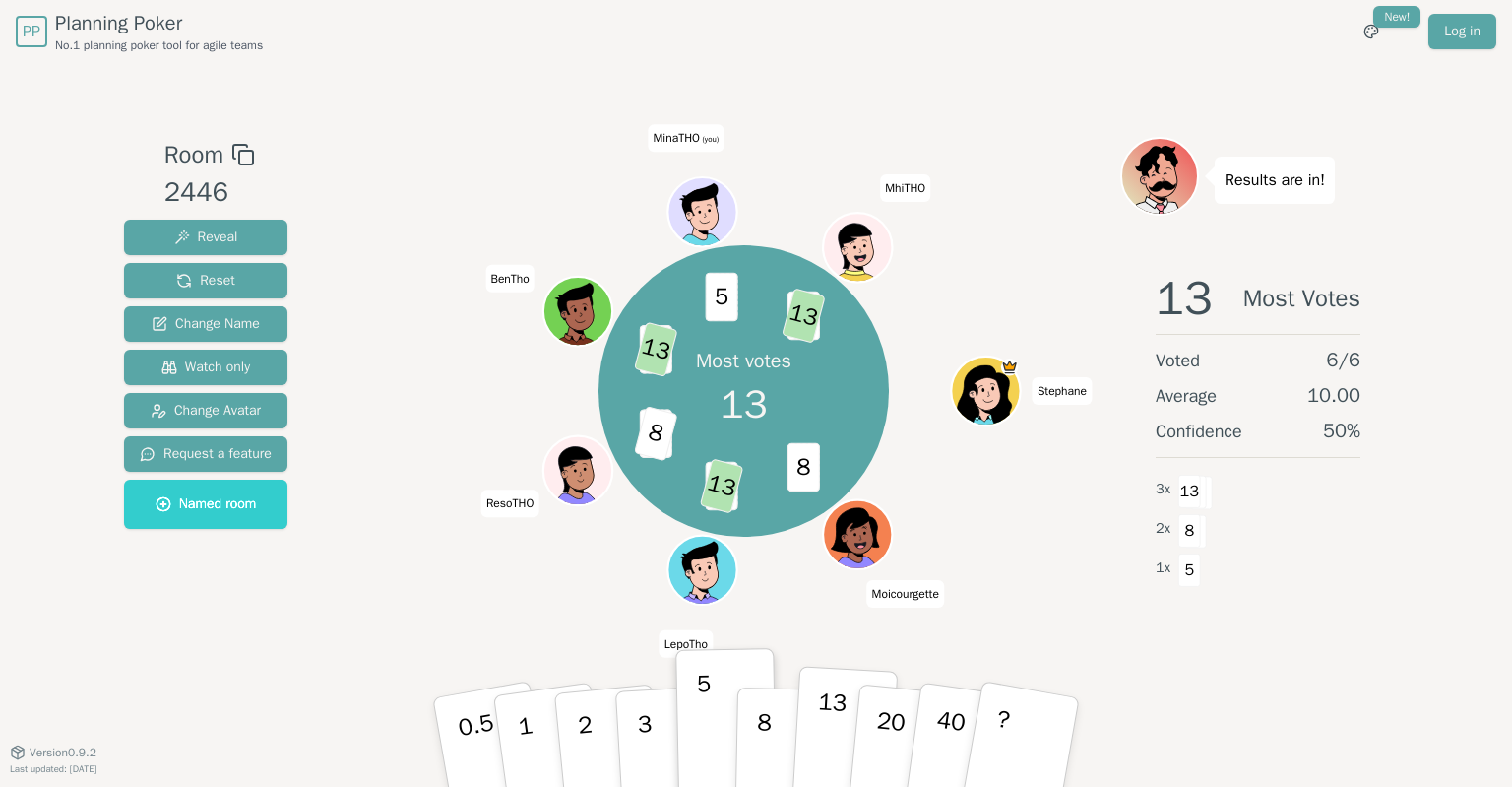 click on "13" at bounding box center (830, 741) 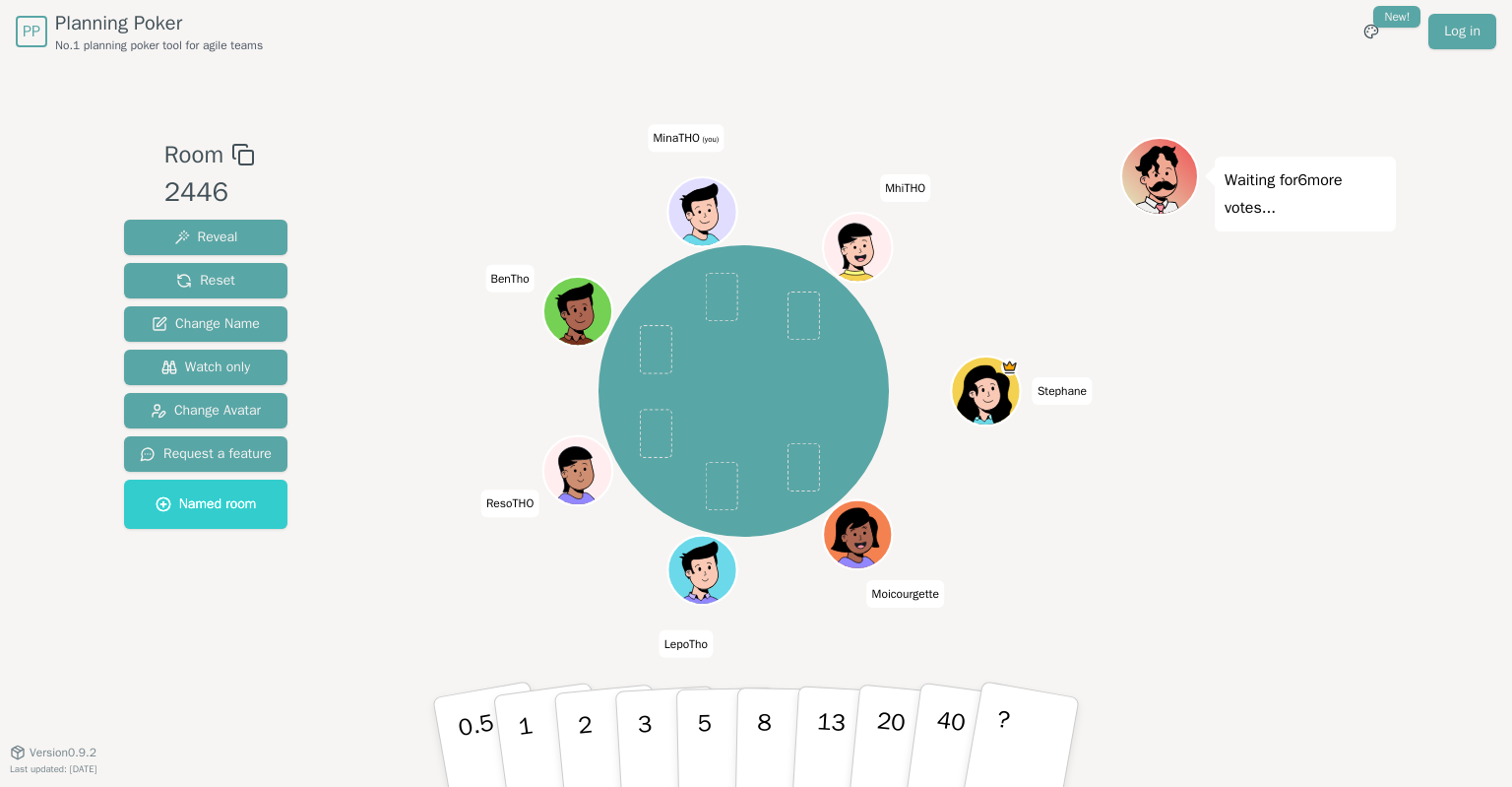 click at bounding box center [743, 155] 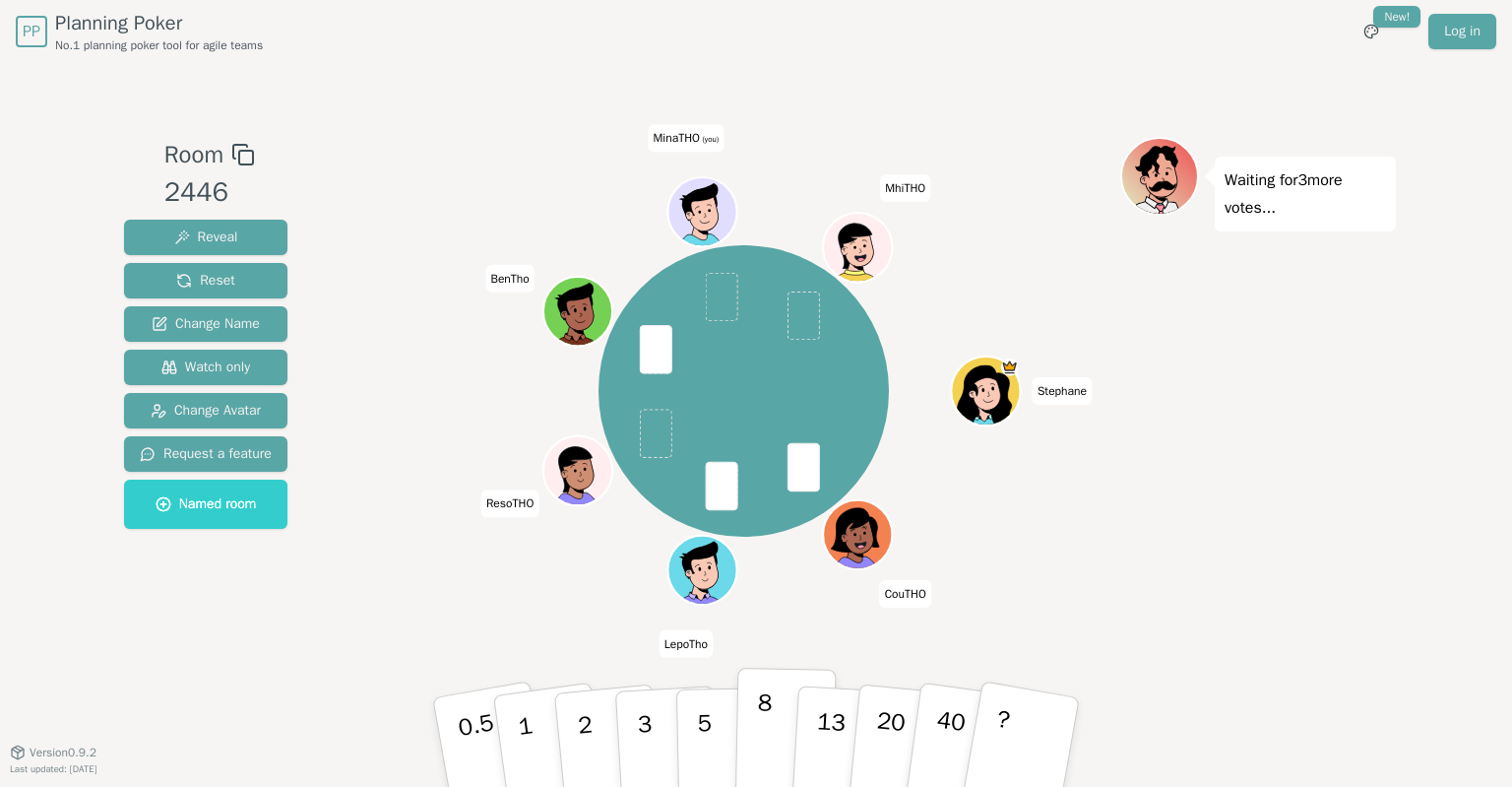 click on "8" at bounding box center [764, 742] 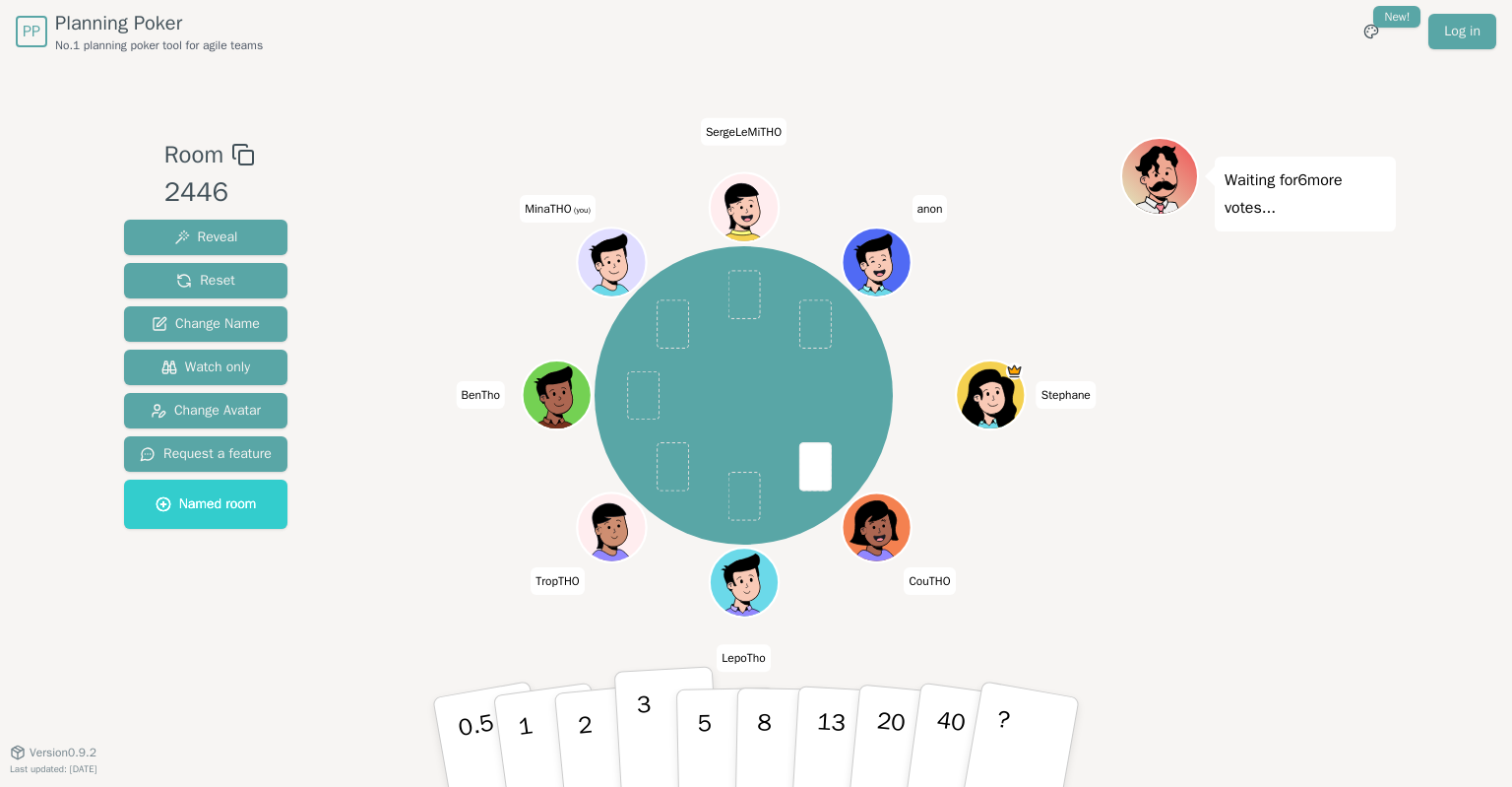 click on "3" at bounding box center [667, 743] 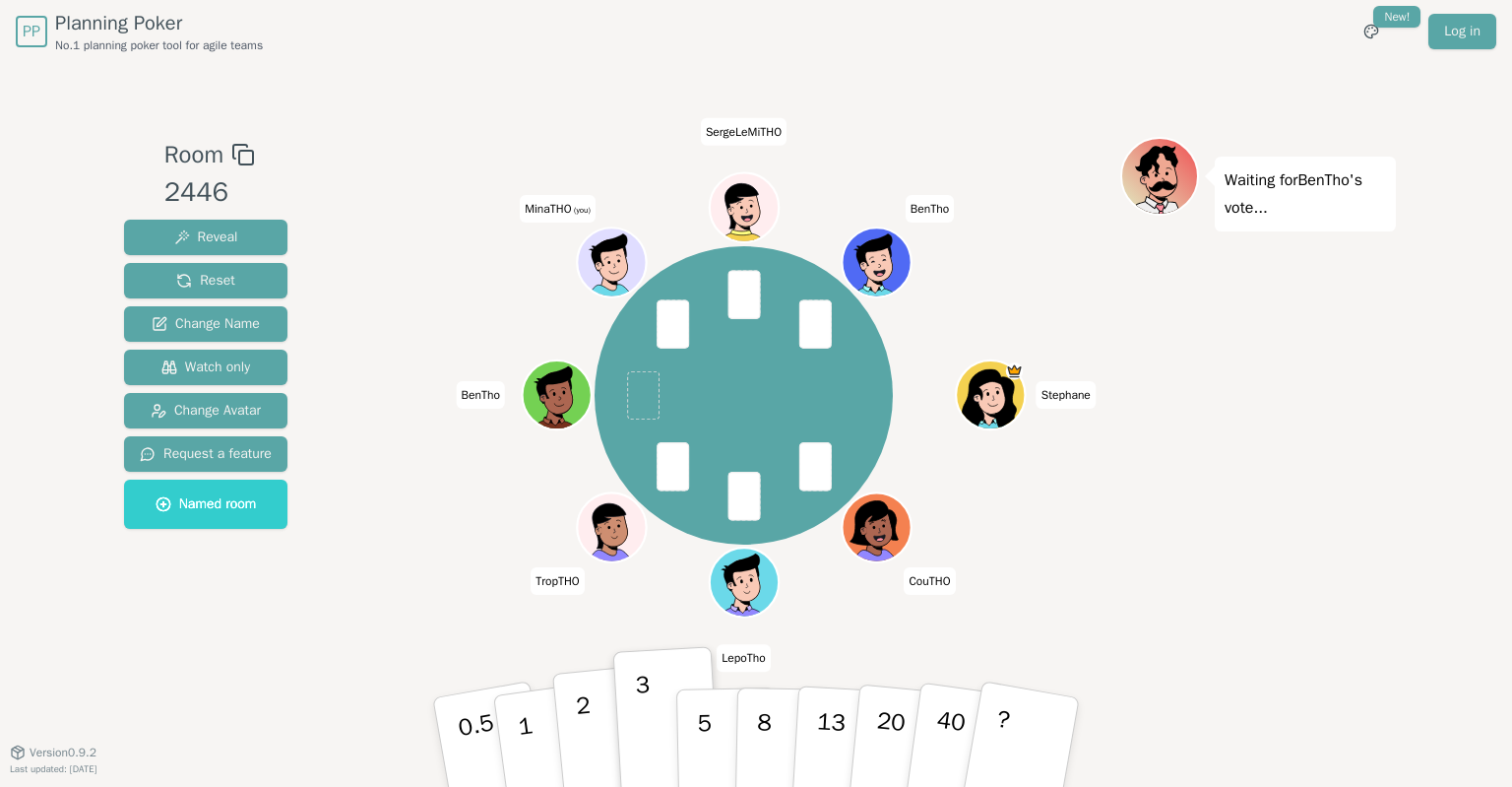 click on "2" at bounding box center (587, 745) 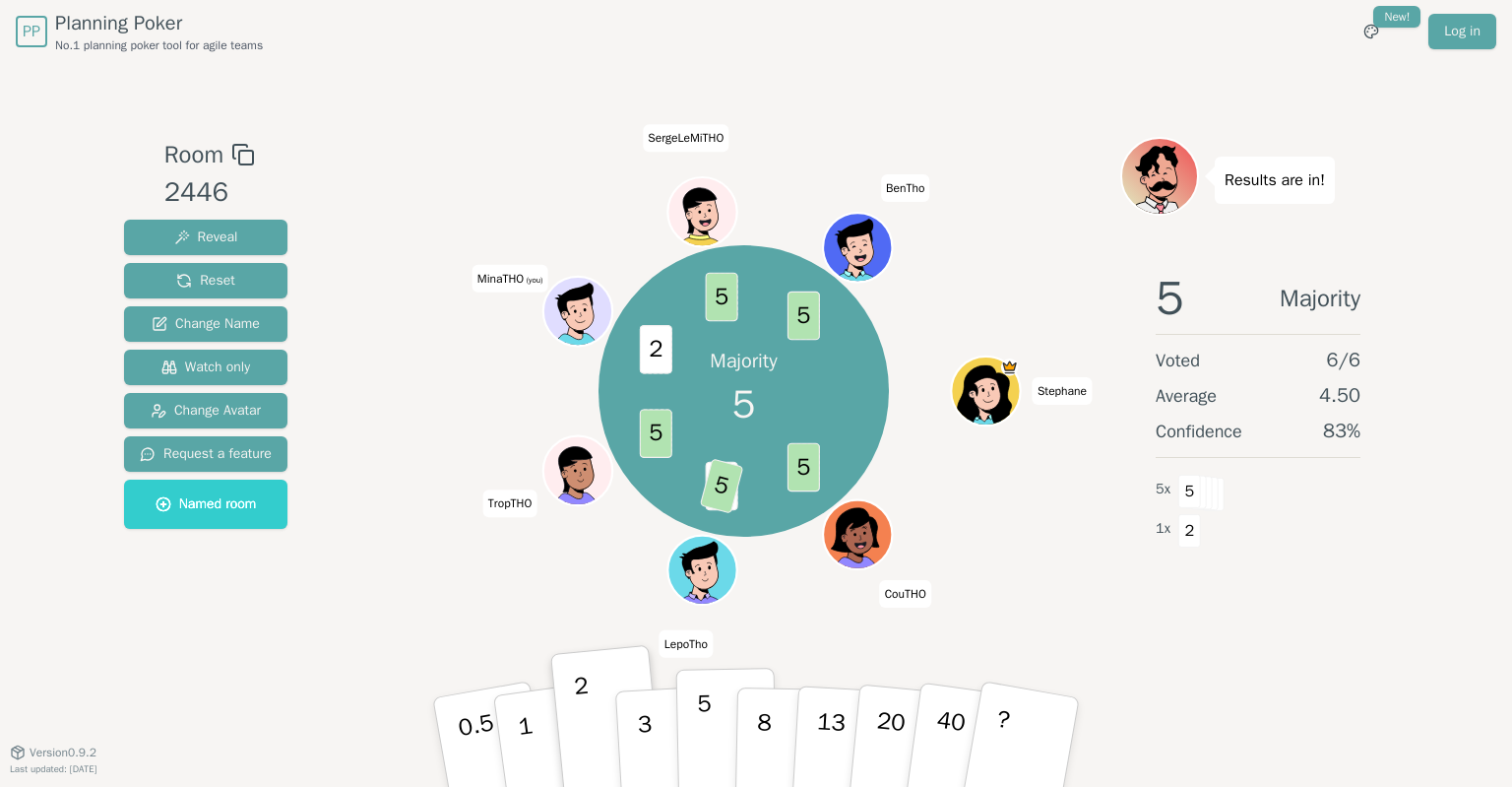 click on "5" at bounding box center (705, 743) 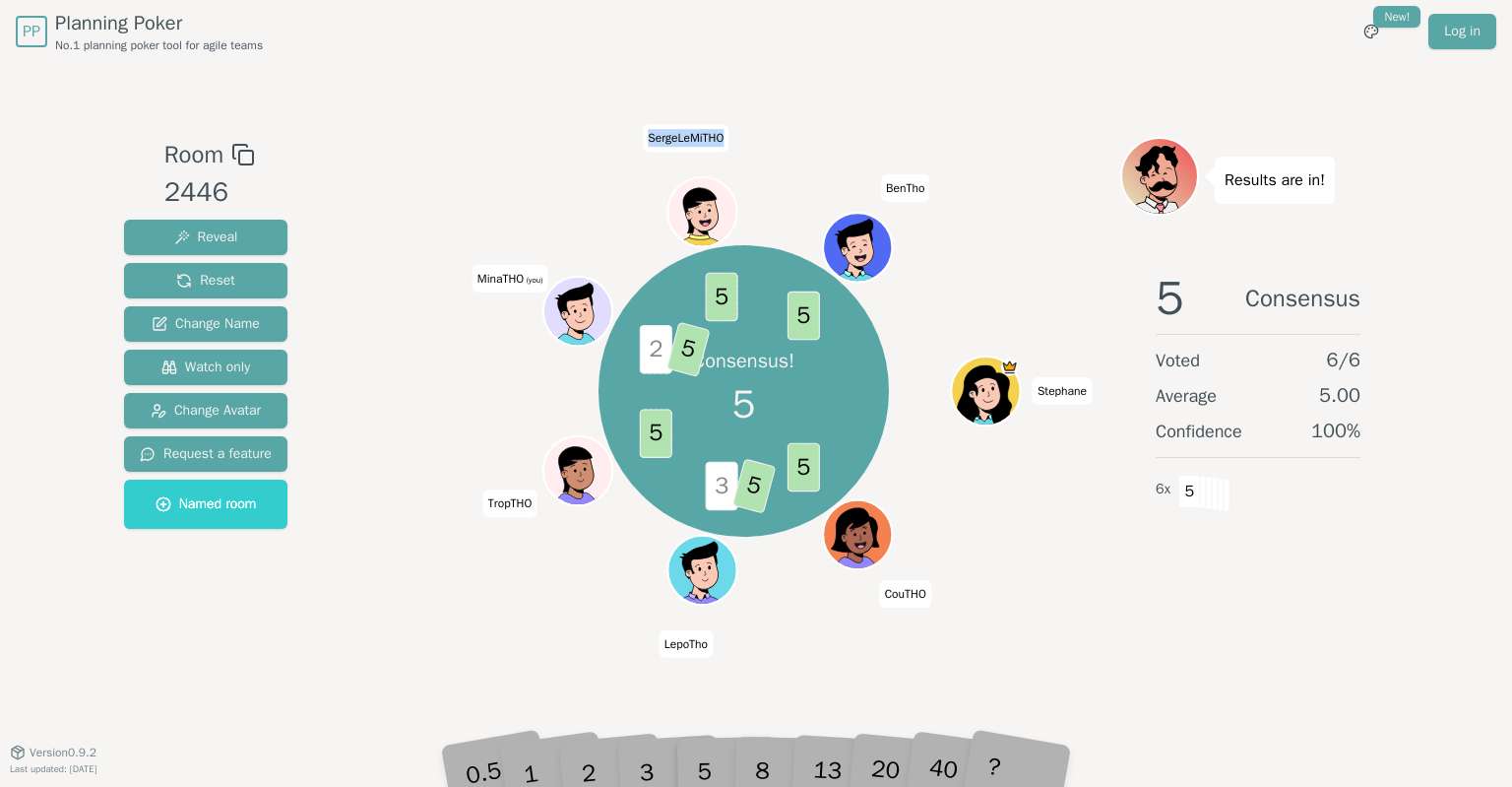 drag, startPoint x: 726, startPoint y: 140, endPoint x: 647, endPoint y: 139, distance: 79.00633 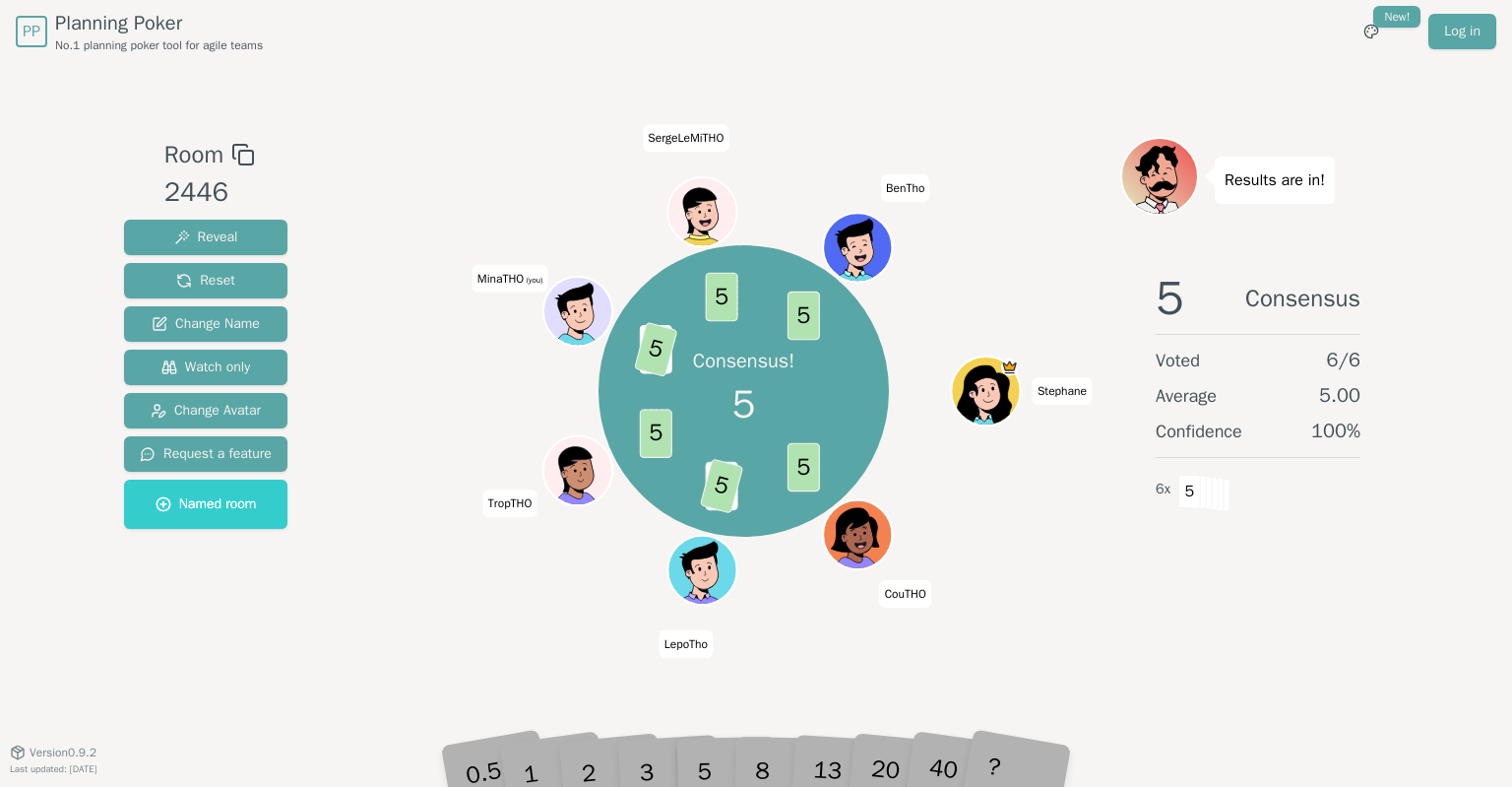 click at bounding box center [743, 155] 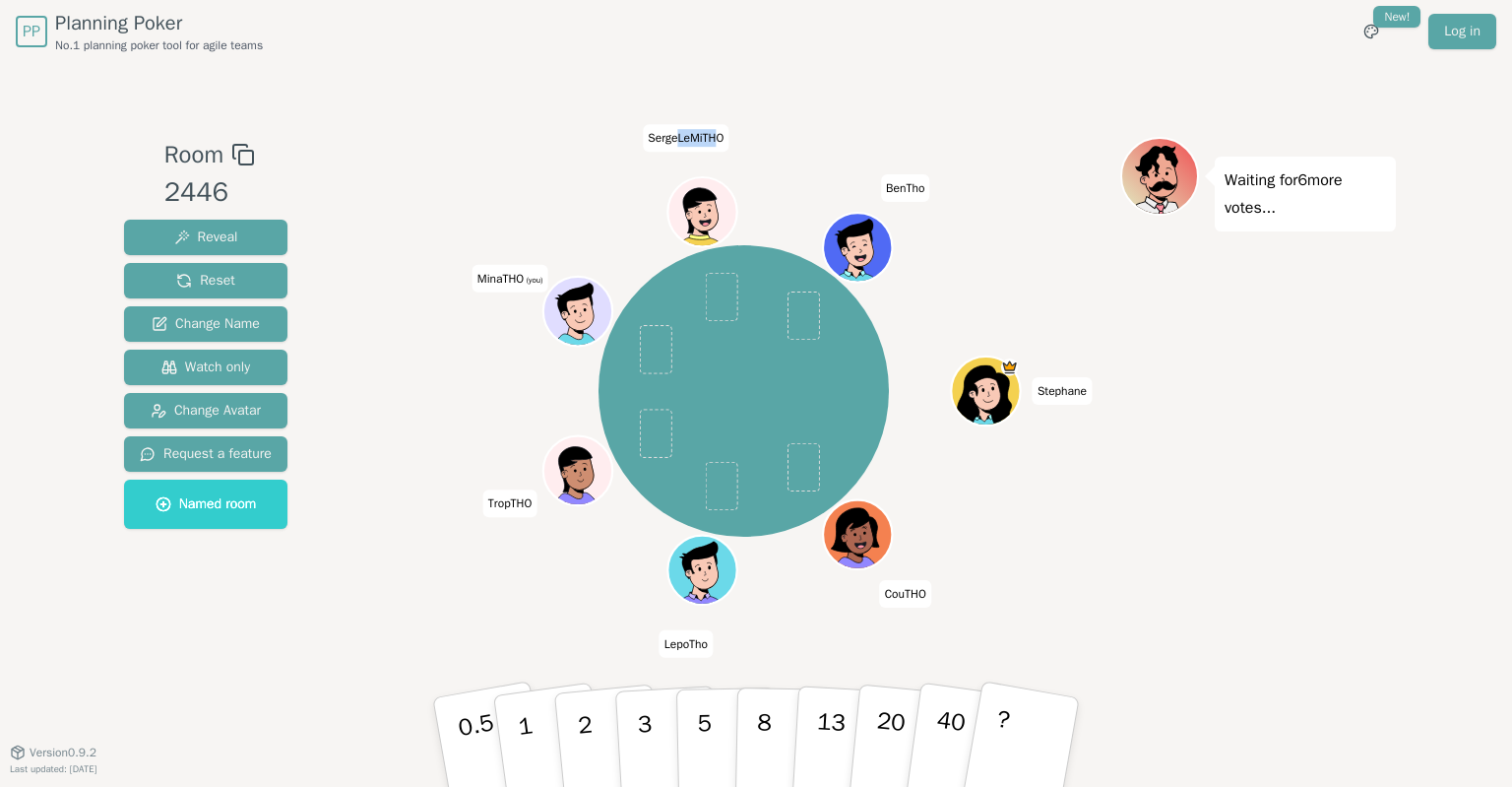 drag, startPoint x: 721, startPoint y: 142, endPoint x: 662, endPoint y: 136, distance: 59.3043 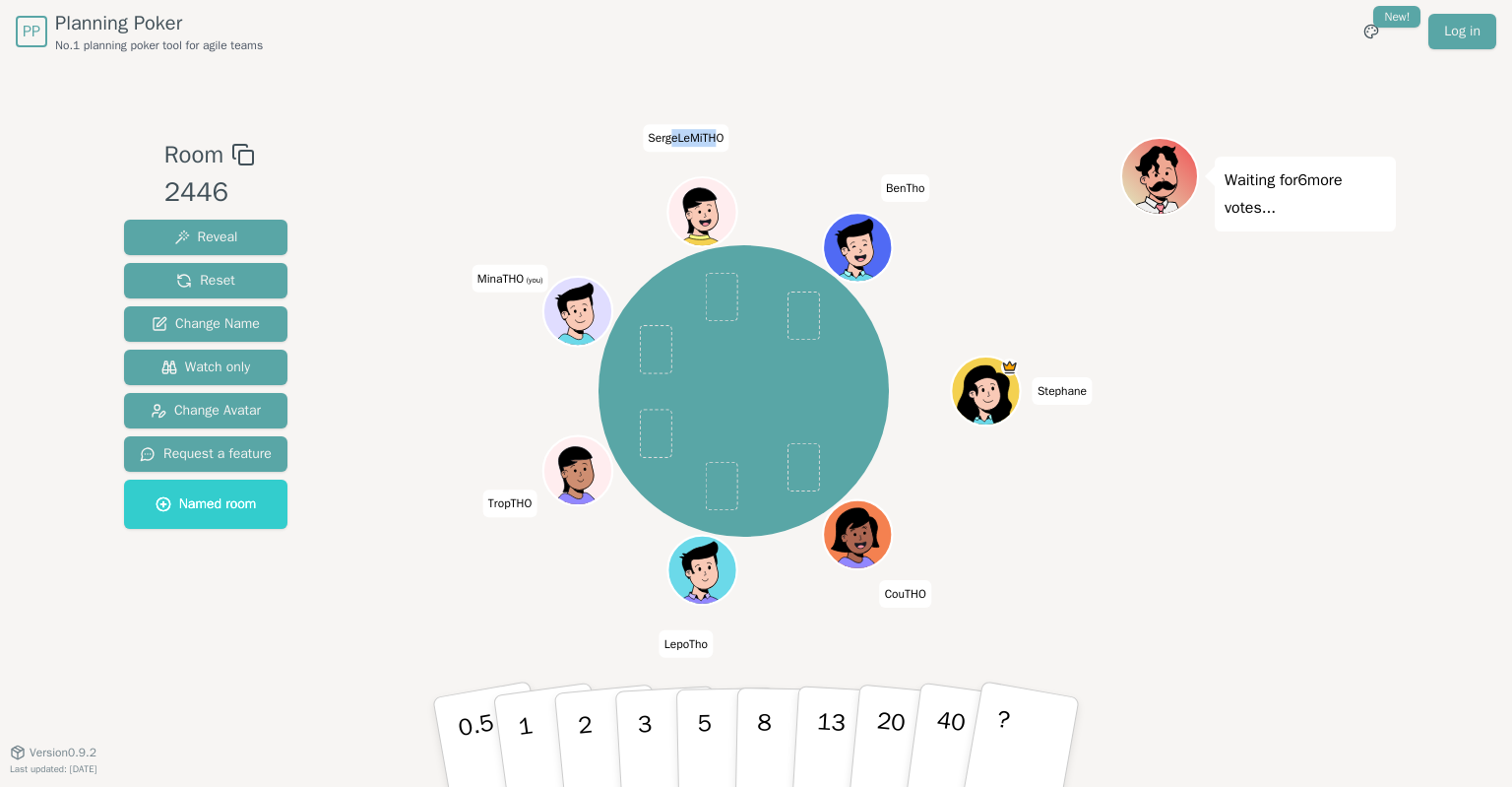 click on "SergeLeMiTHO" at bounding box center [685, 139] 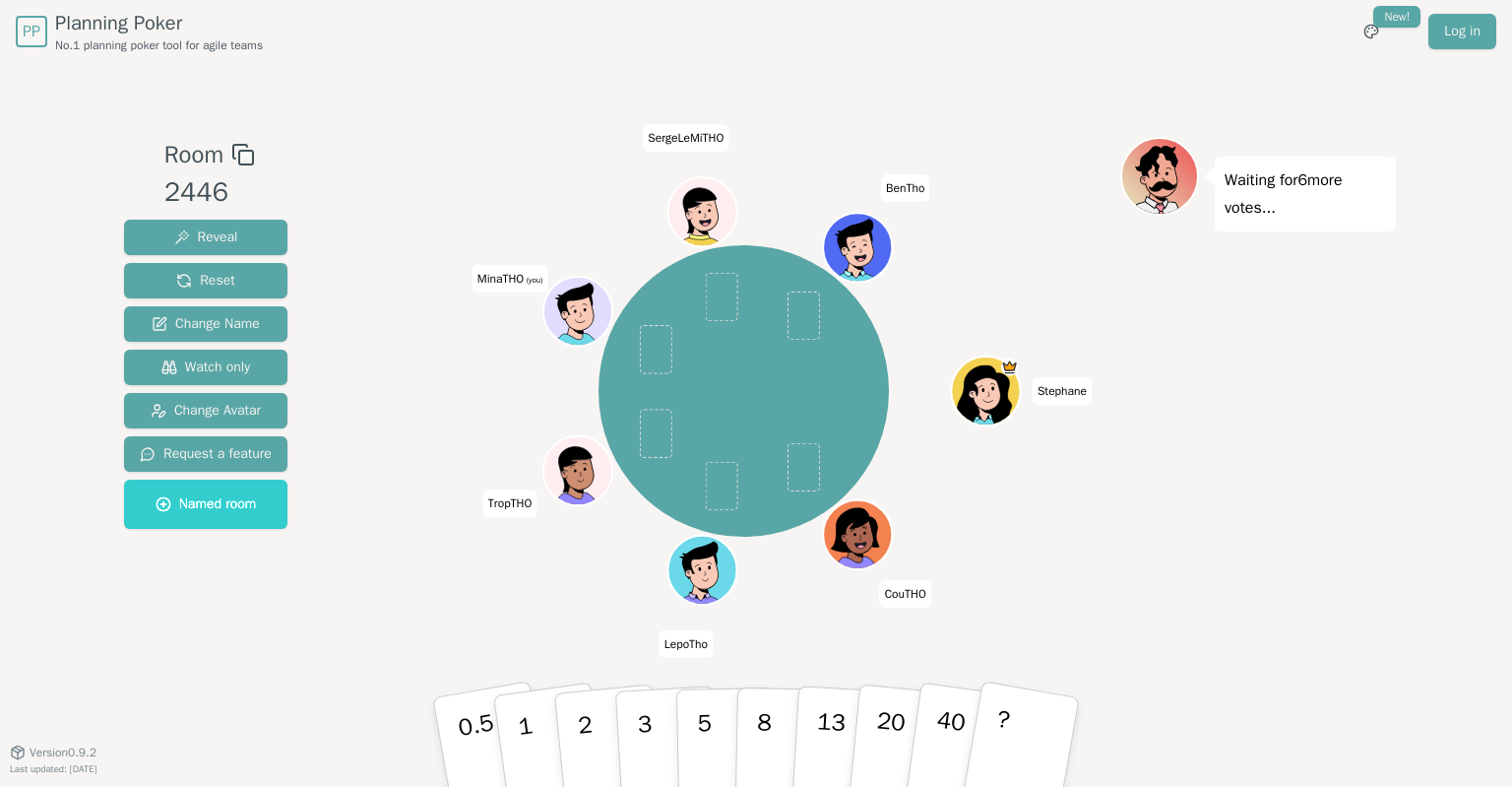 click on "Room 2446 Reveal Reset Change Name Watch only Change Avatar Request a feature Named room Stephane CouTHO LepoTho TropTHO MinaTHO   (you) SergeLeMiTHO BenTho   Waiting for  6  more votes... 0.5 1 2 3 5 8 13 20 40 ? Version  0.9.2 Last updated:   April 25, 2025" at bounding box center (756, 407) 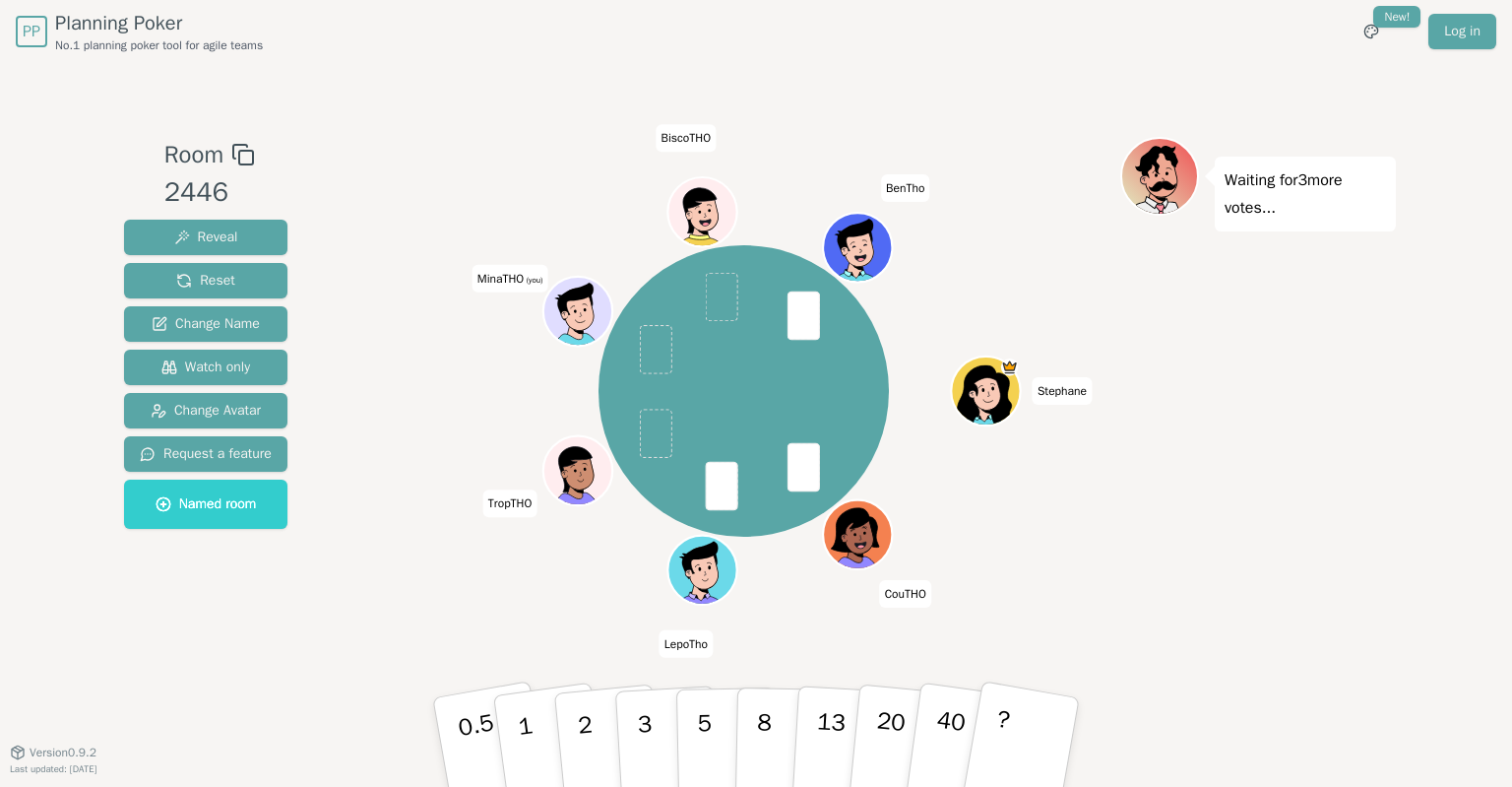 click on "Room 2446 Reveal Reset Change Name Watch only Change Avatar Request a feature Named room Stephane CouTHO LepoTho TropTHO MinaTHO   (you) BiscoTHO BenTho   Waiting for  3  more votes... 0.5 1 2 3 5 8 13 20 40 ? Version  0.9.2 Last updated:   April 25, 2025" at bounding box center [756, 408] 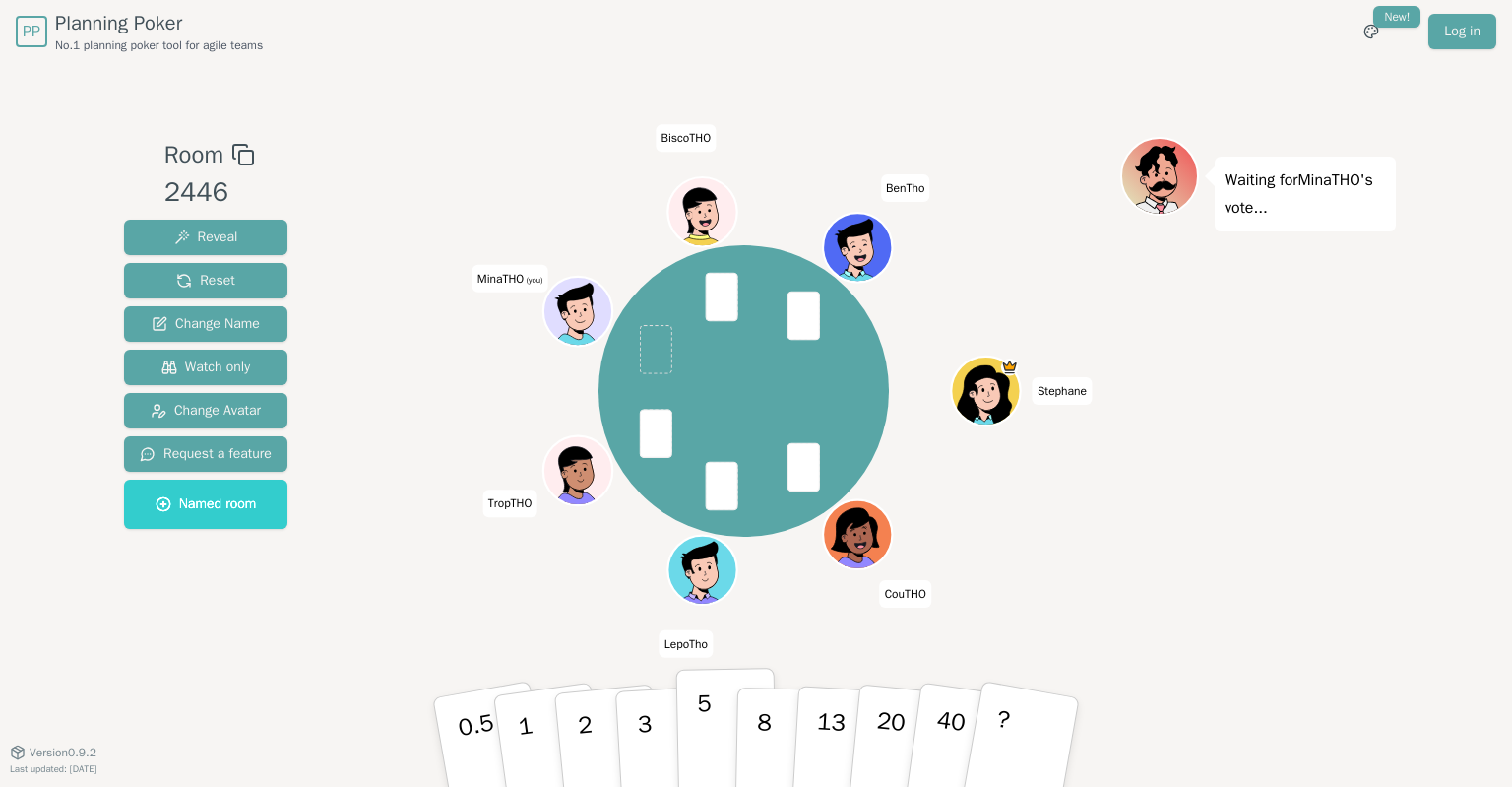 click on "5" at bounding box center (726, 743) 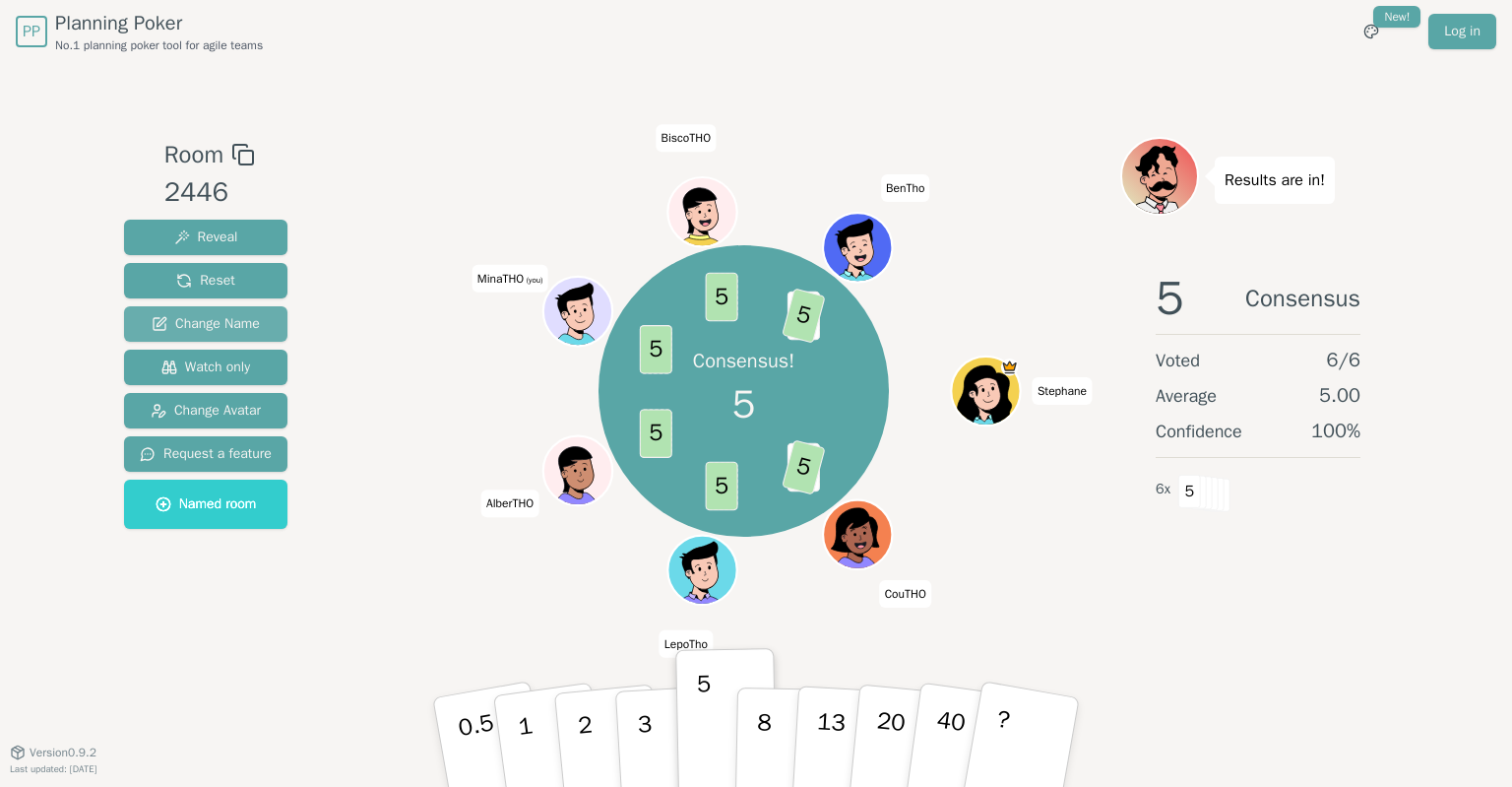 click on "Change Name" at bounding box center [206, 324] 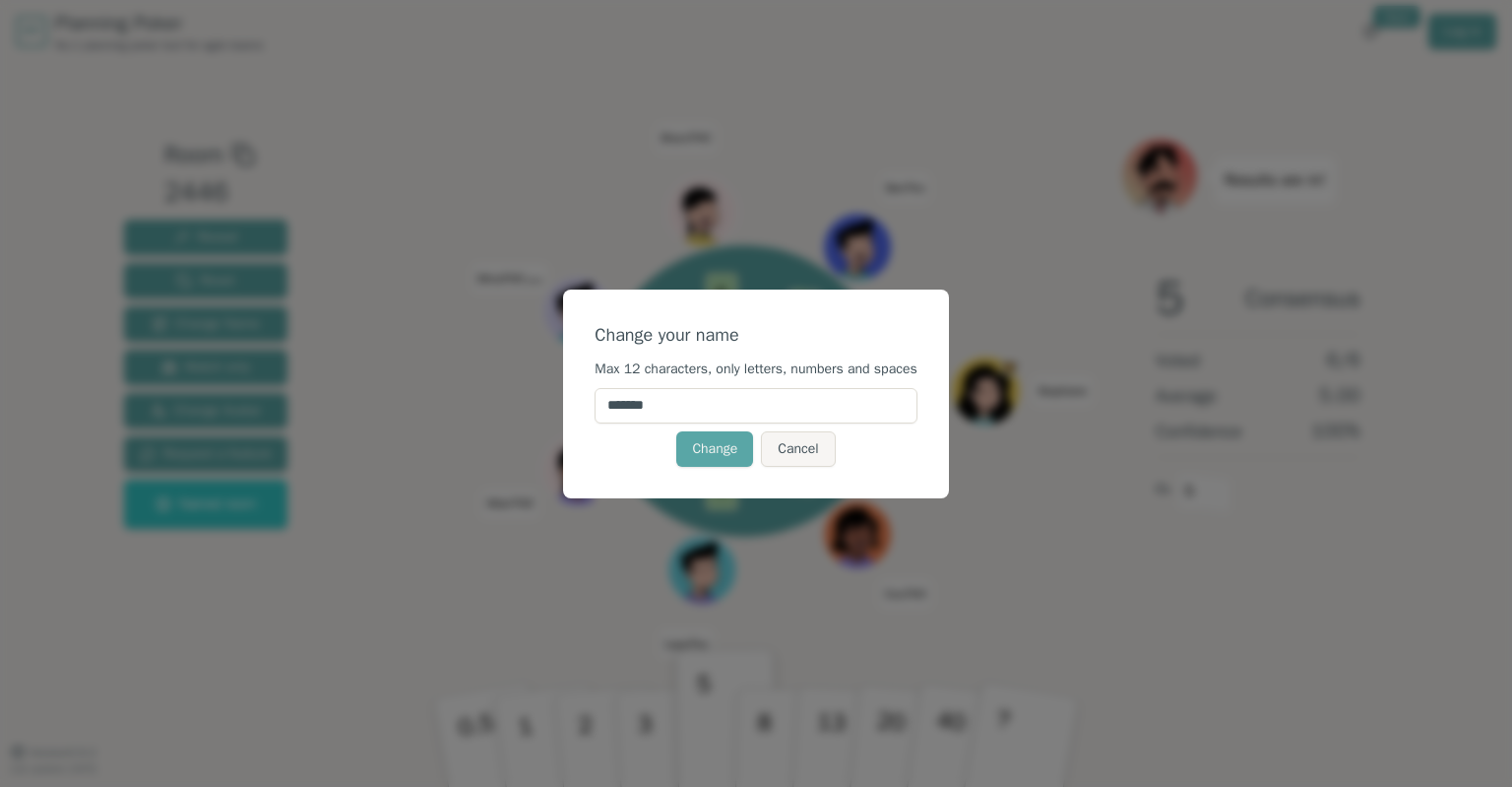 drag, startPoint x: 644, startPoint y: 406, endPoint x: 599, endPoint y: 408, distance: 45.044423 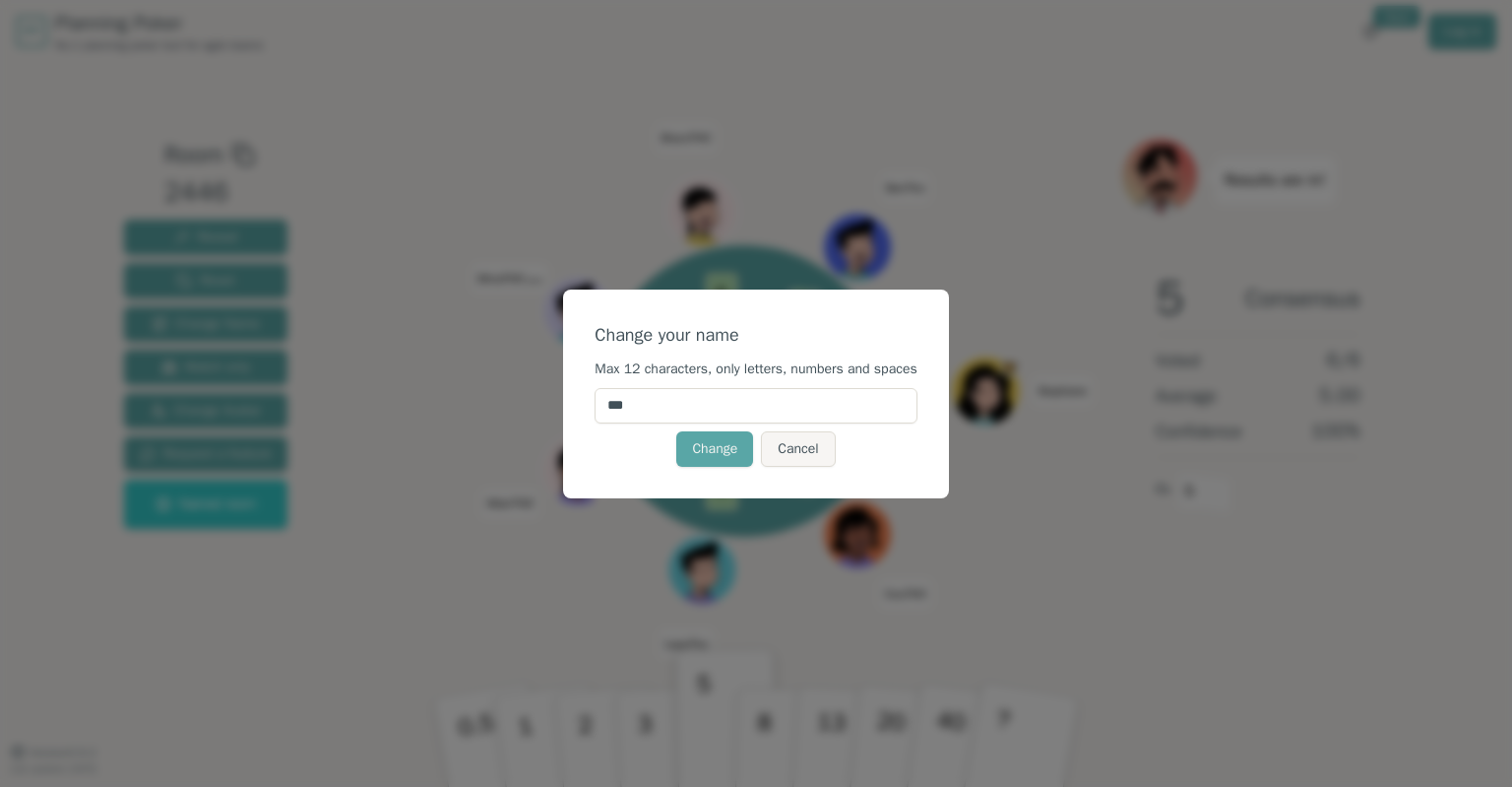 click on "***" at bounding box center [755, 406] 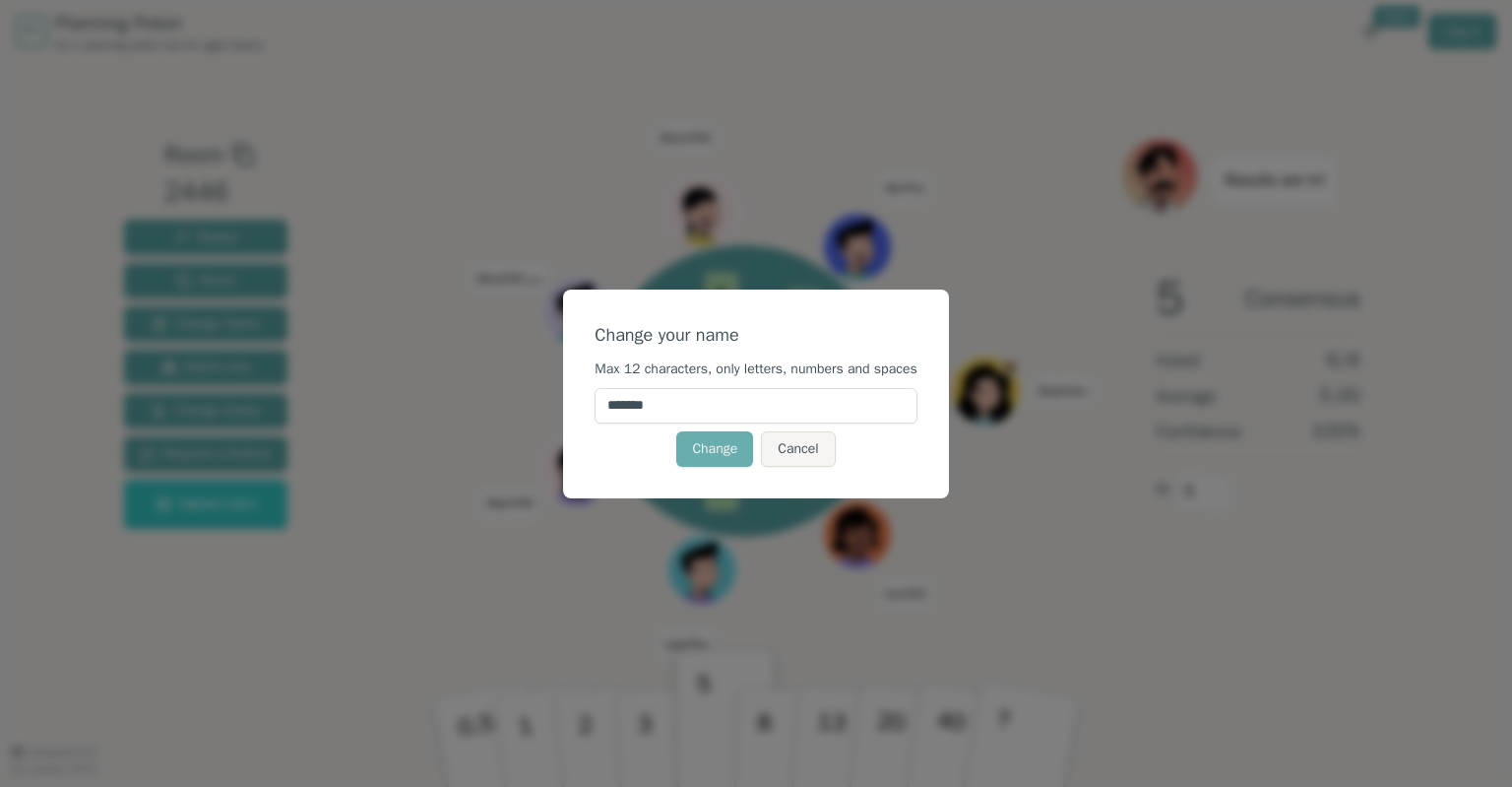 type on "*******" 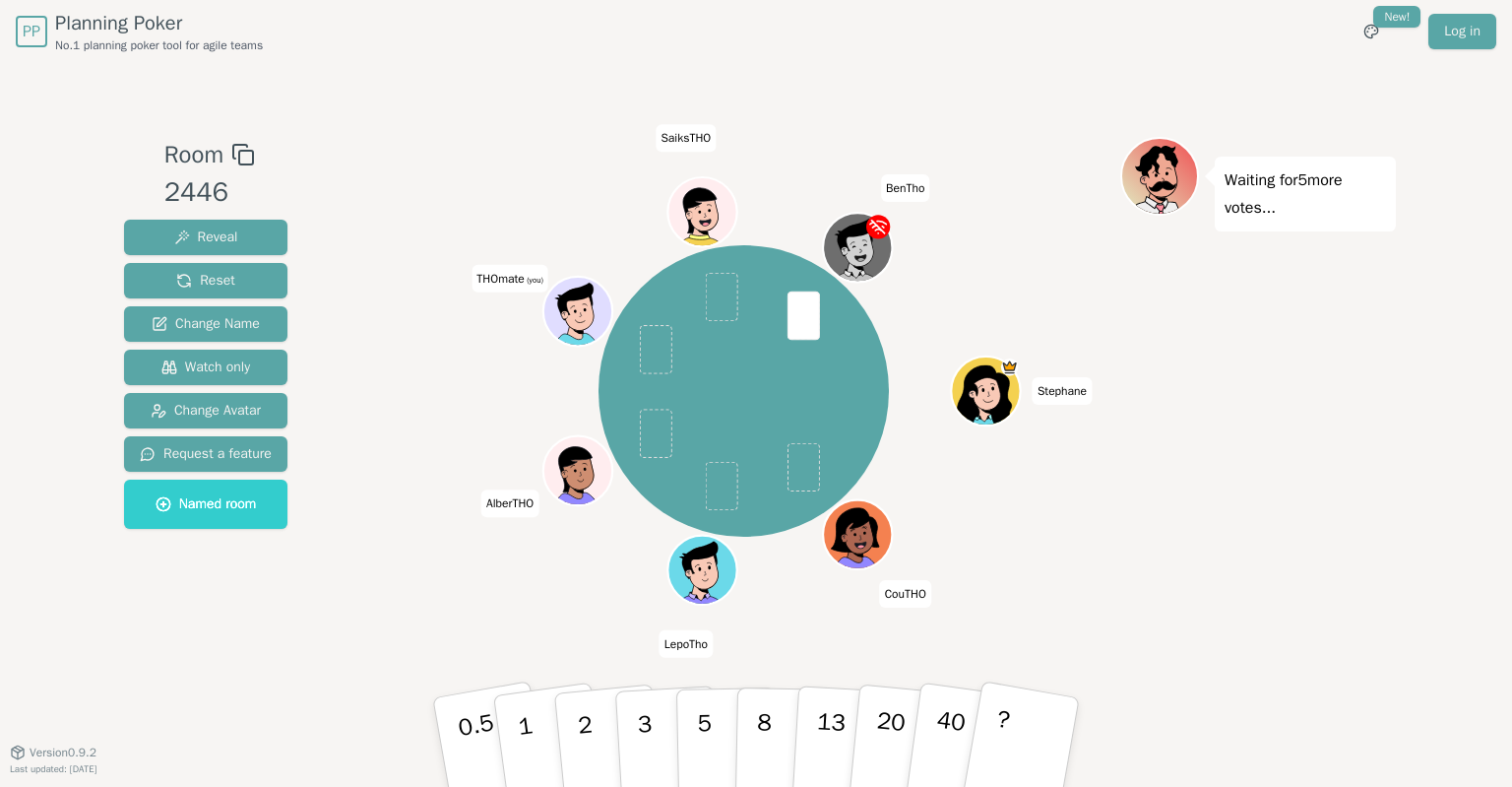 click on "Stephane CouTHO LepoTho AlberTHO THOmate   (you) SaiksTHO BenTho" at bounding box center [743, 392] 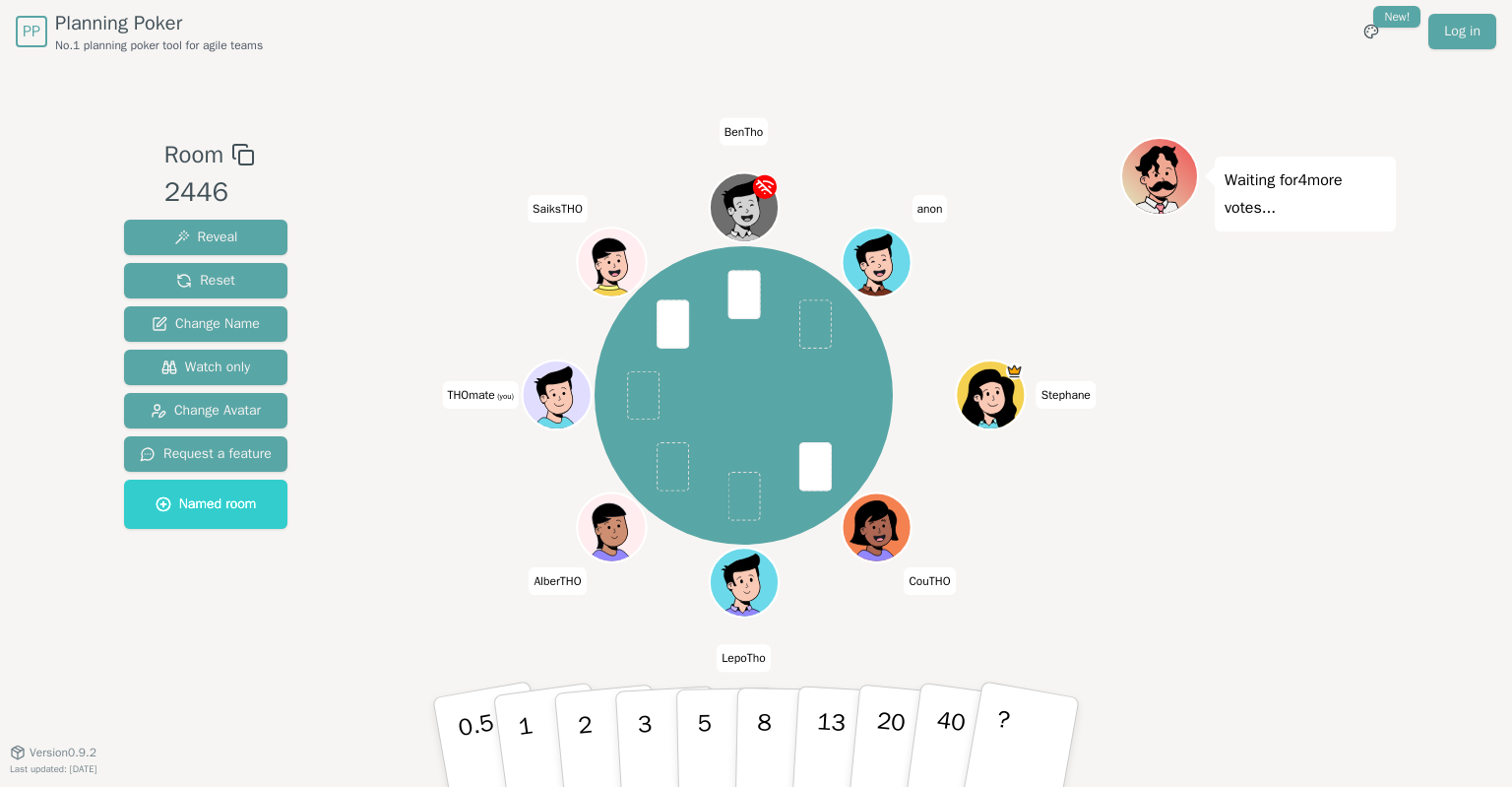 click on "Stephane CouTHO LepoTho AlberTHO THOmate   (you) SaiksTHO BenTho anon" at bounding box center (743, 396) 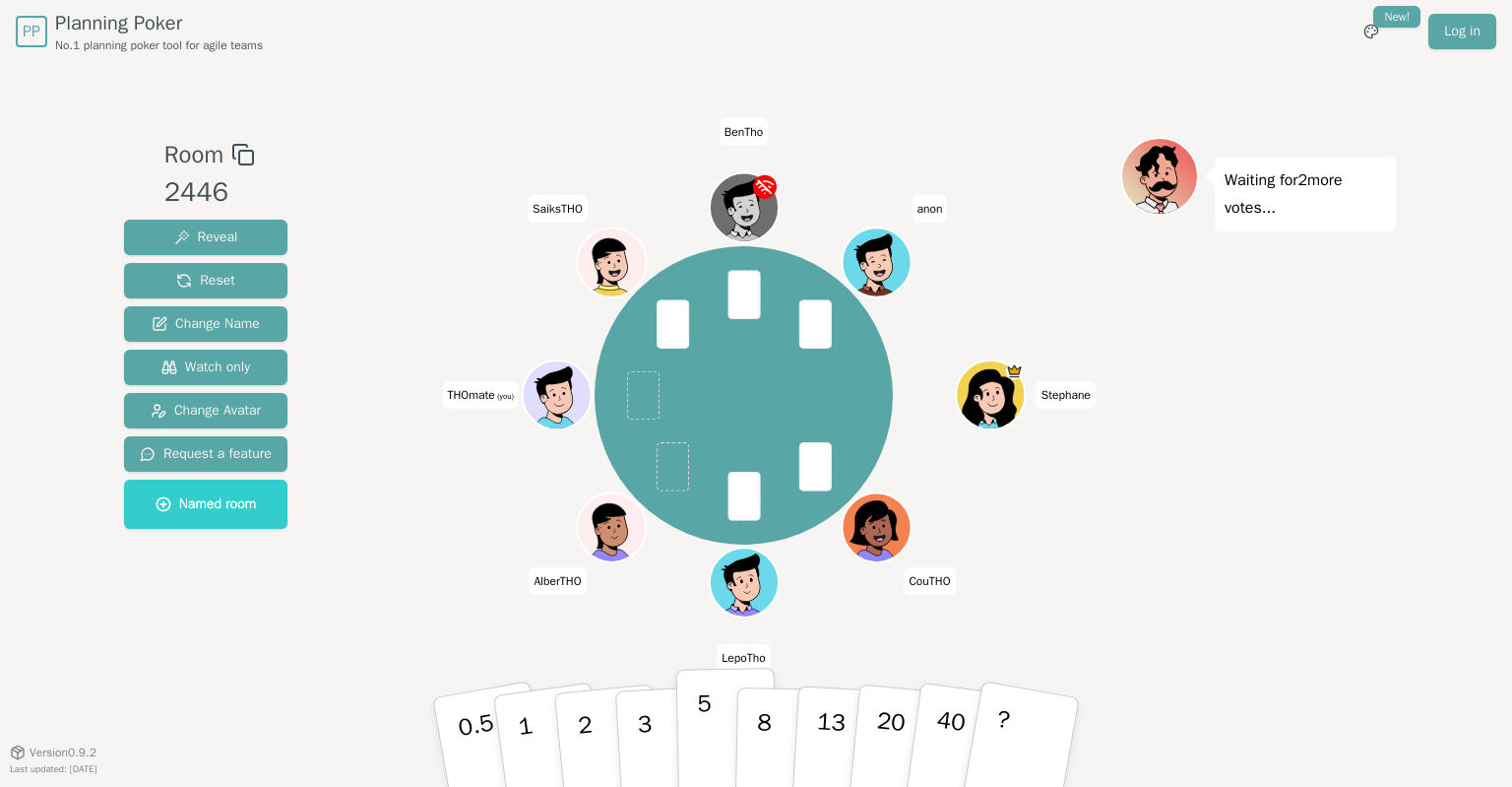 click on "5" at bounding box center [705, 743] 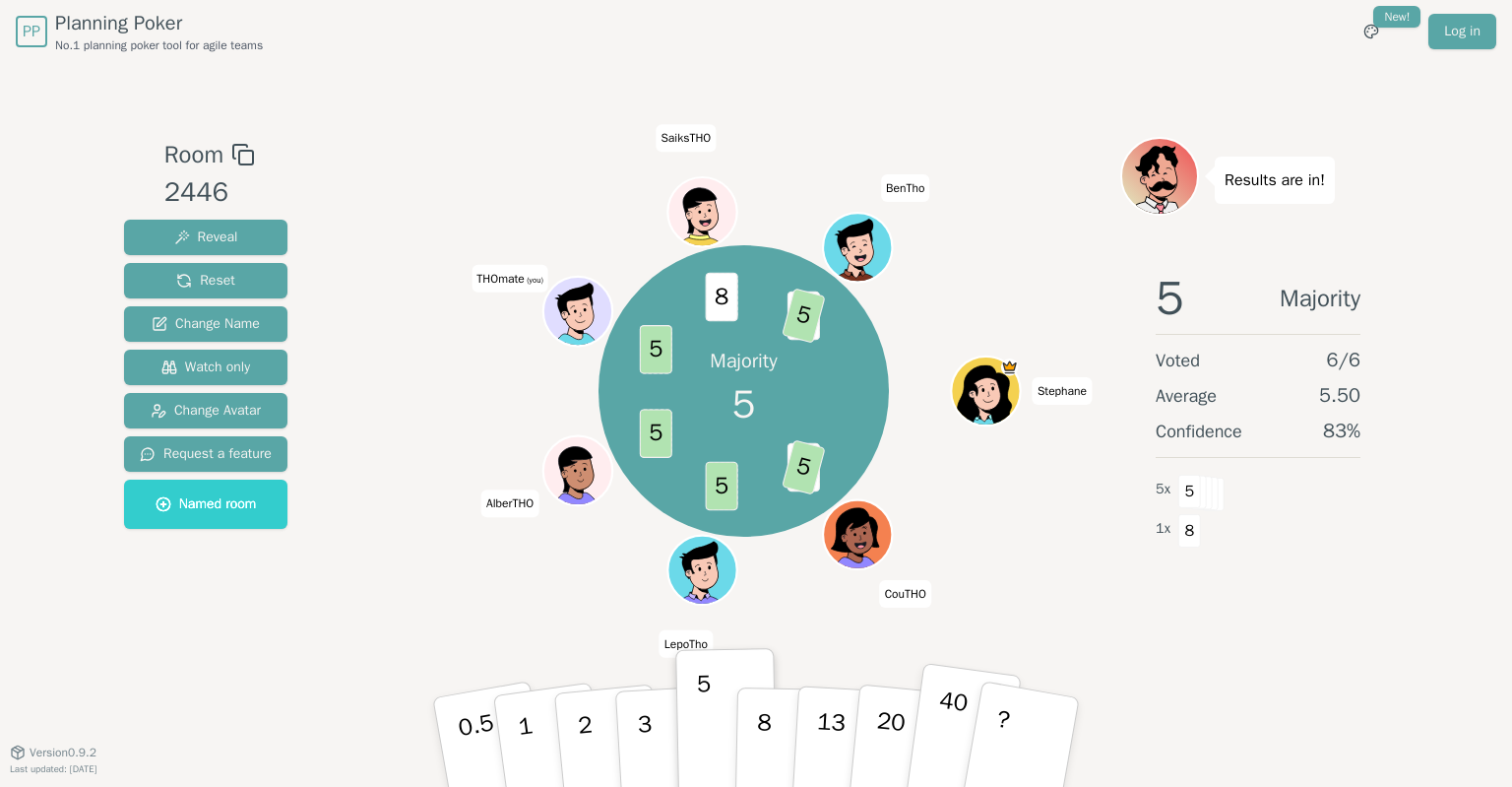 click on "40" at bounding box center (962, 743) 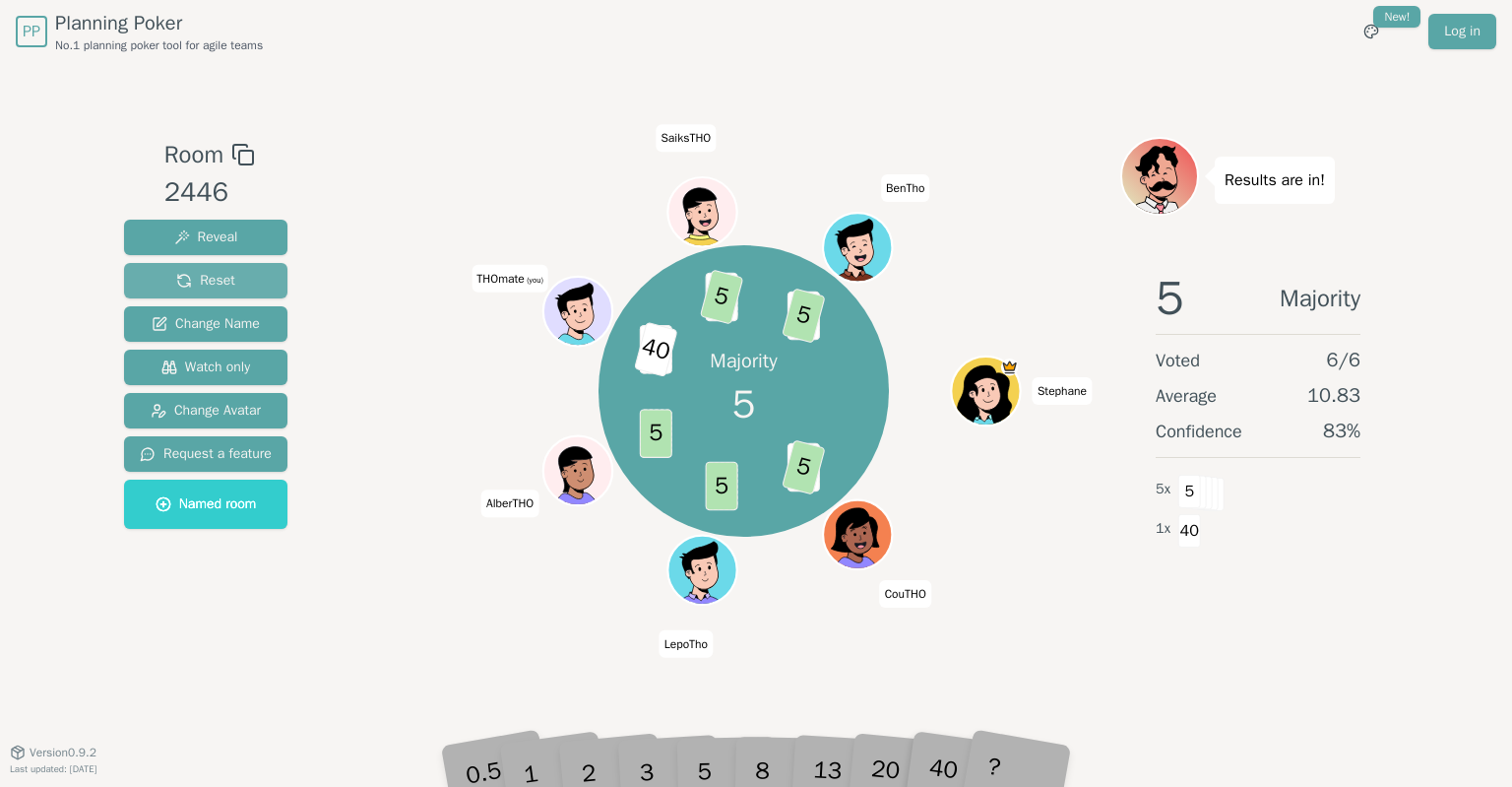 click on "Reset" at bounding box center (206, 281) 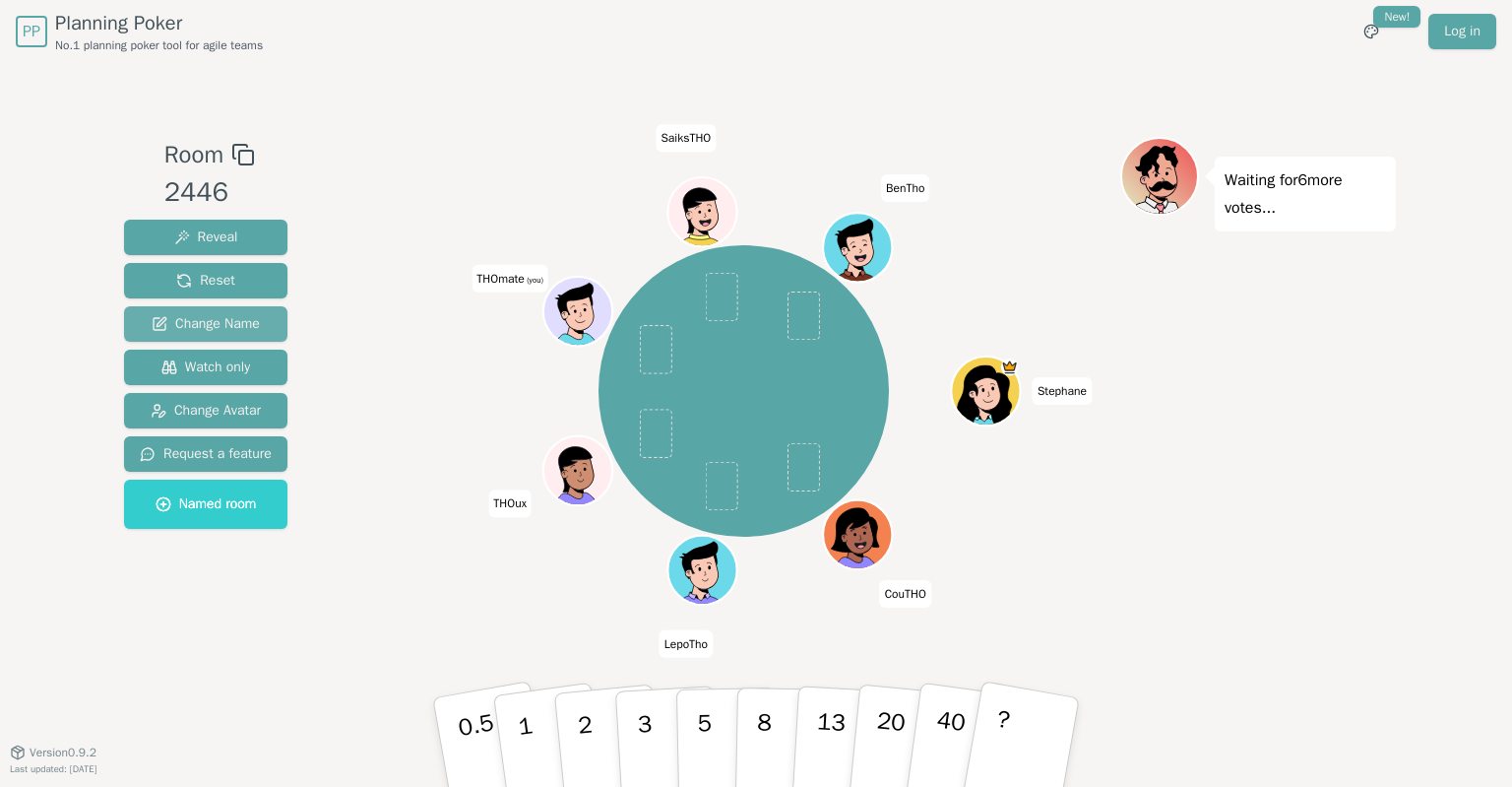 click on "Change Name" at bounding box center (206, 324) 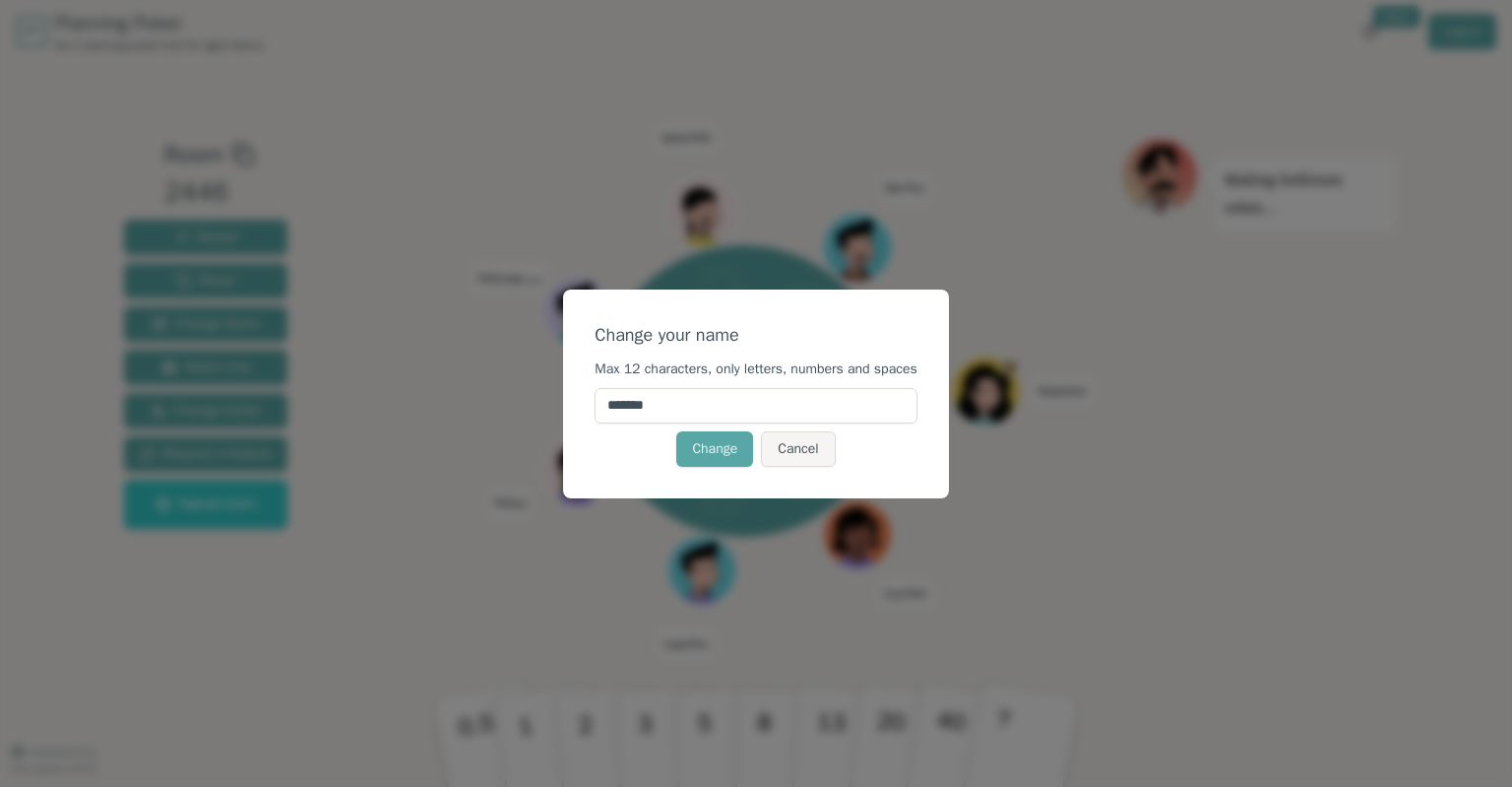 drag, startPoint x: 700, startPoint y: 404, endPoint x: 541, endPoint y: 399, distance: 159.0786 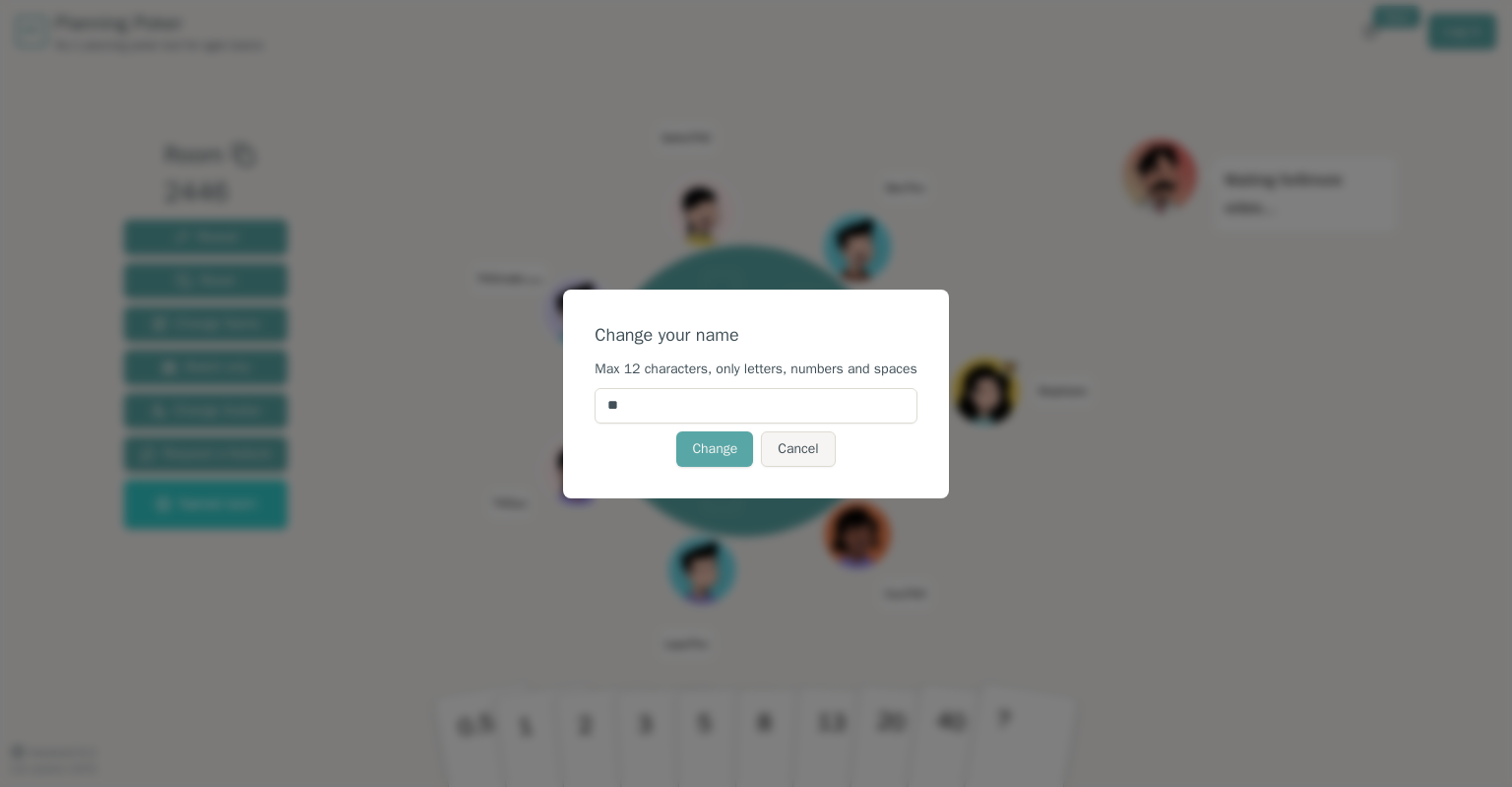 type on "*" 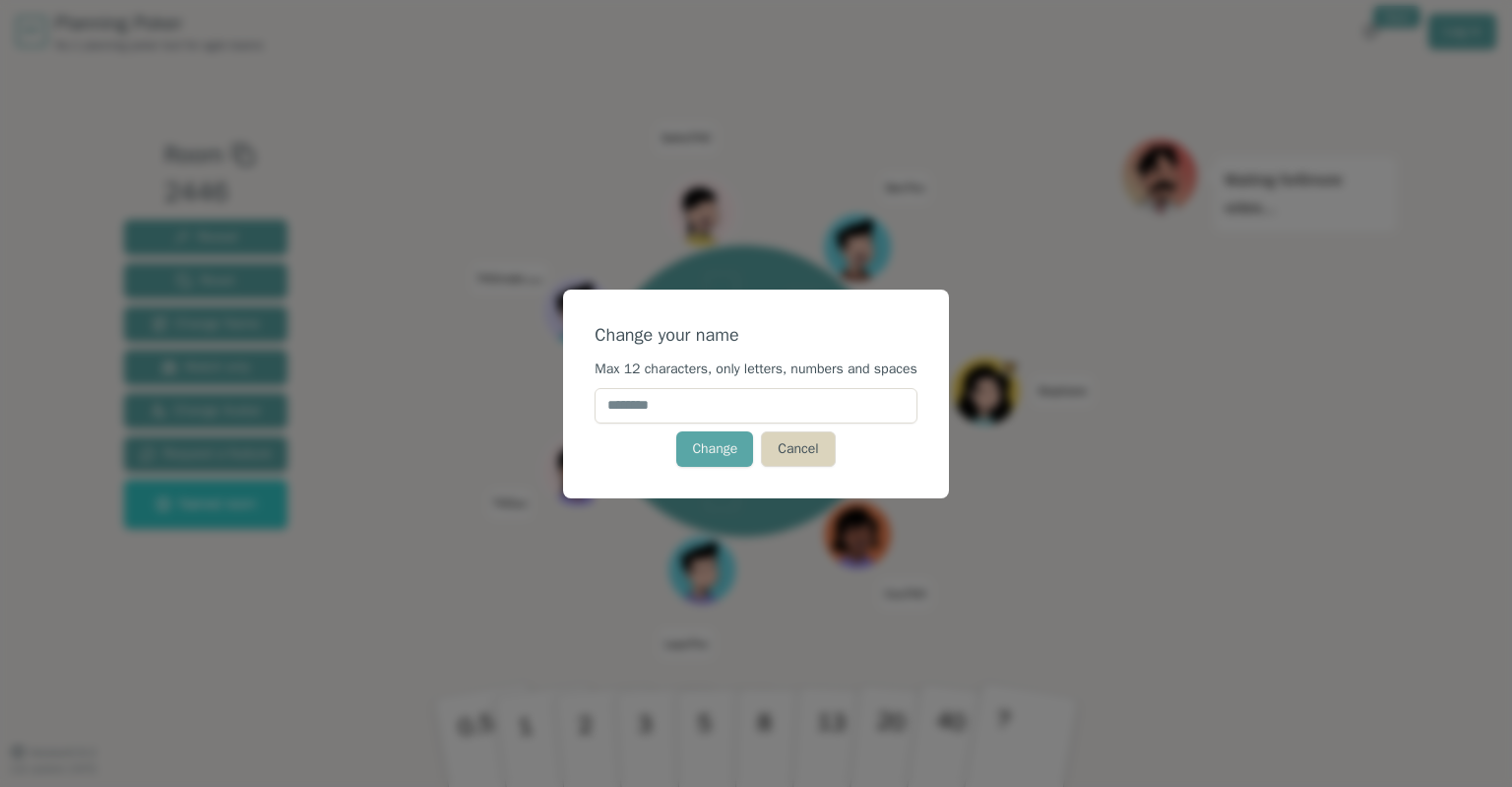 type 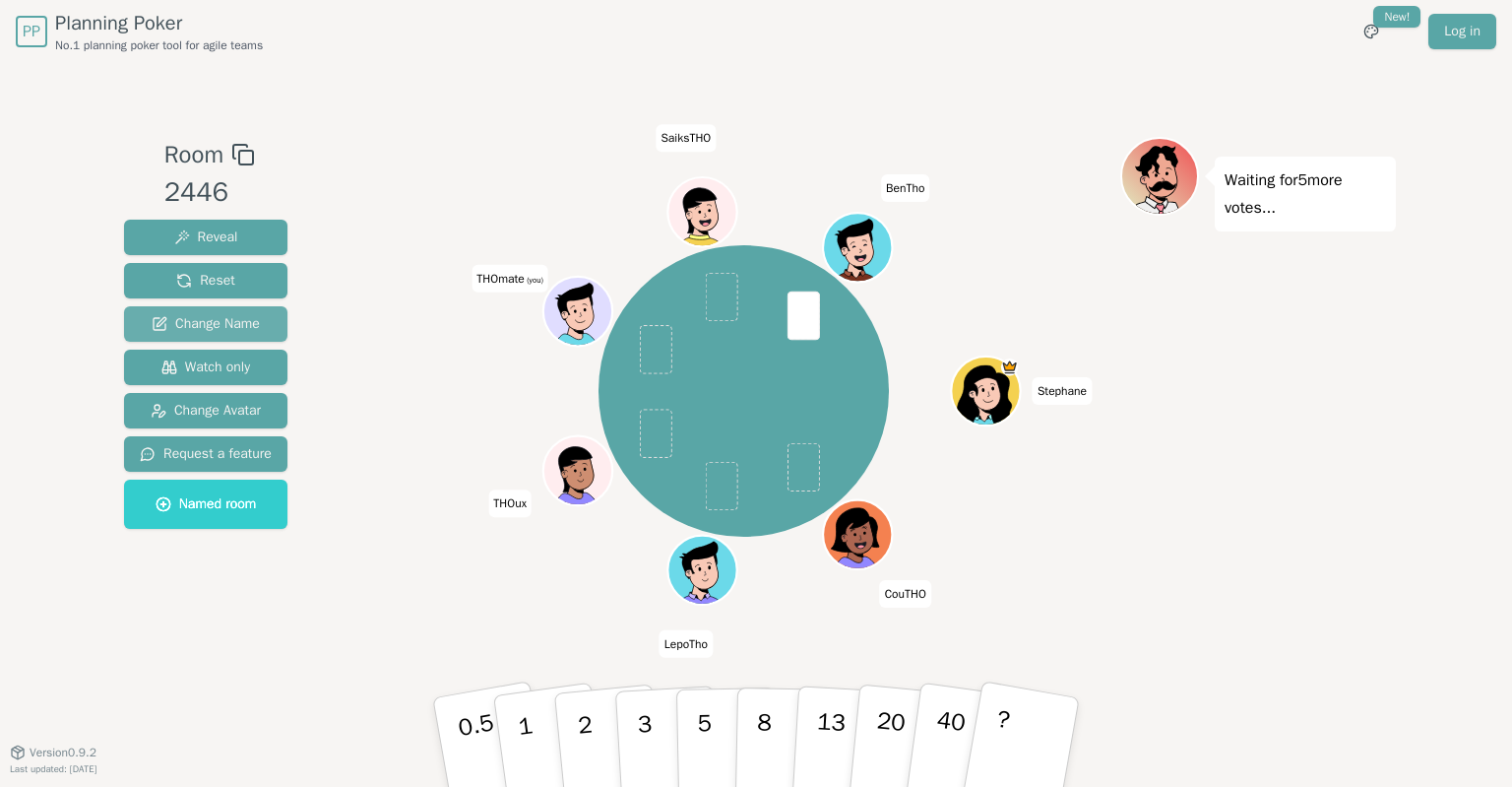 click on "Change Name" at bounding box center [206, 324] 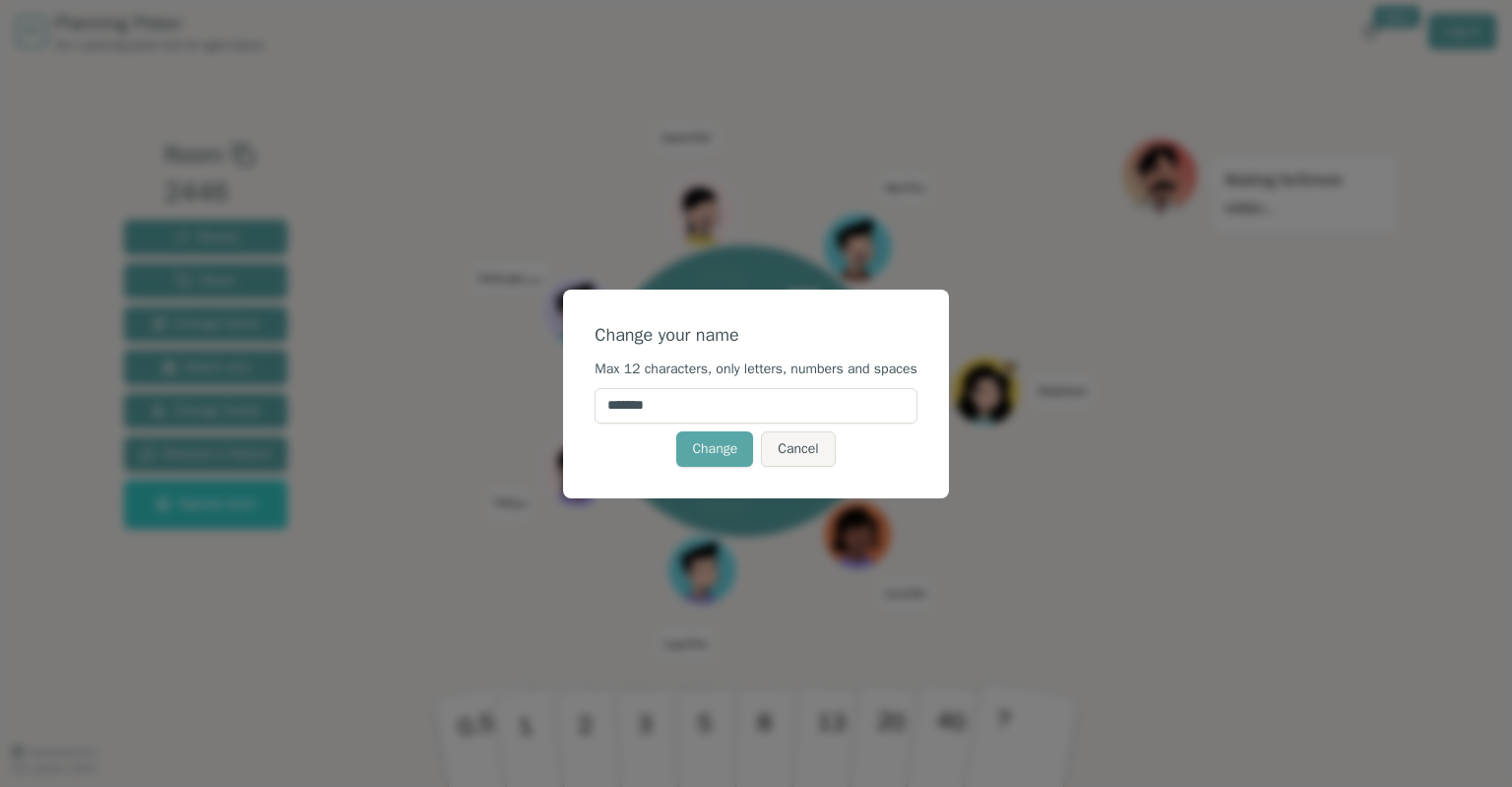 click on "*******" at bounding box center (755, 406) 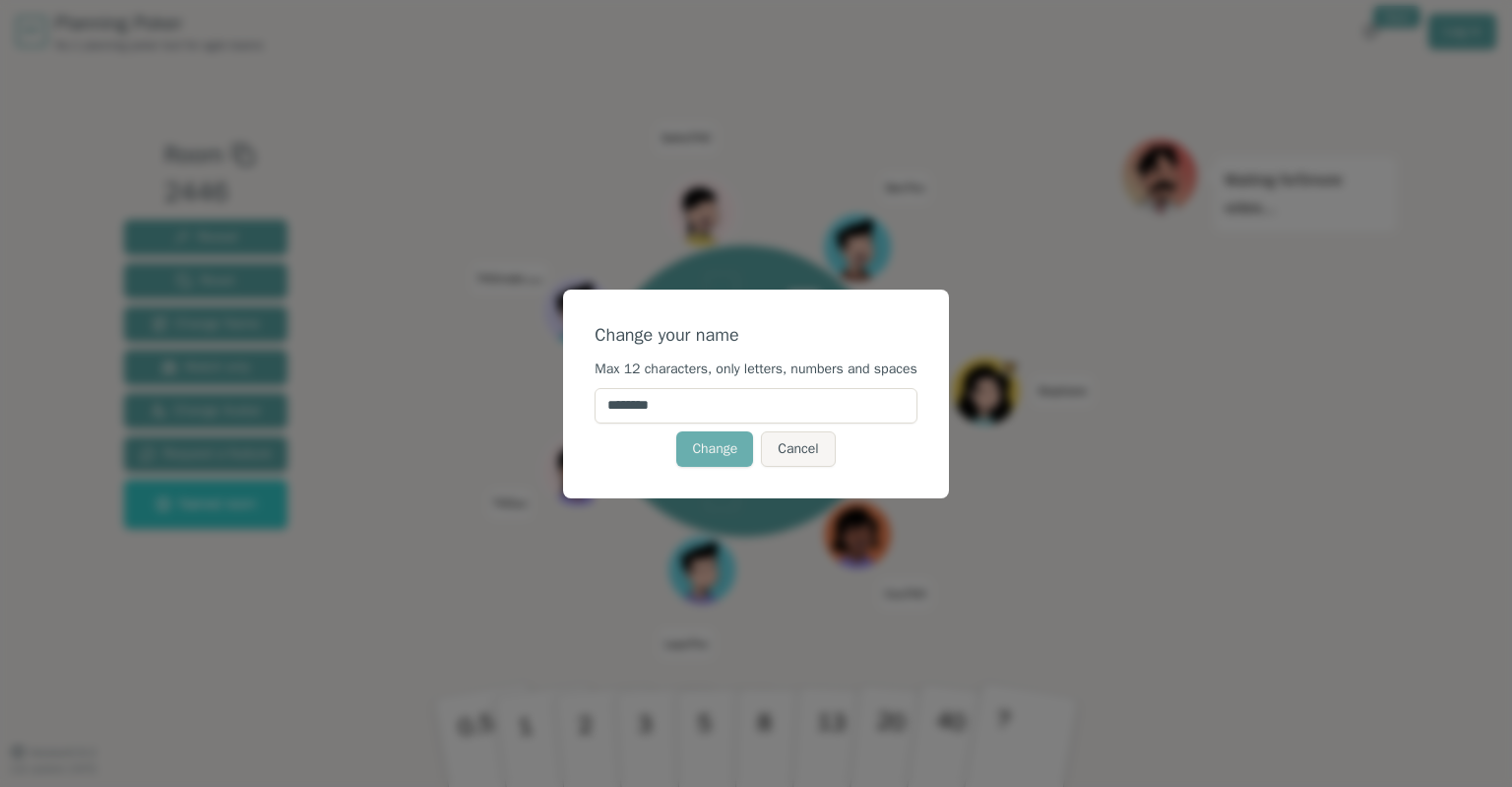 type on "********" 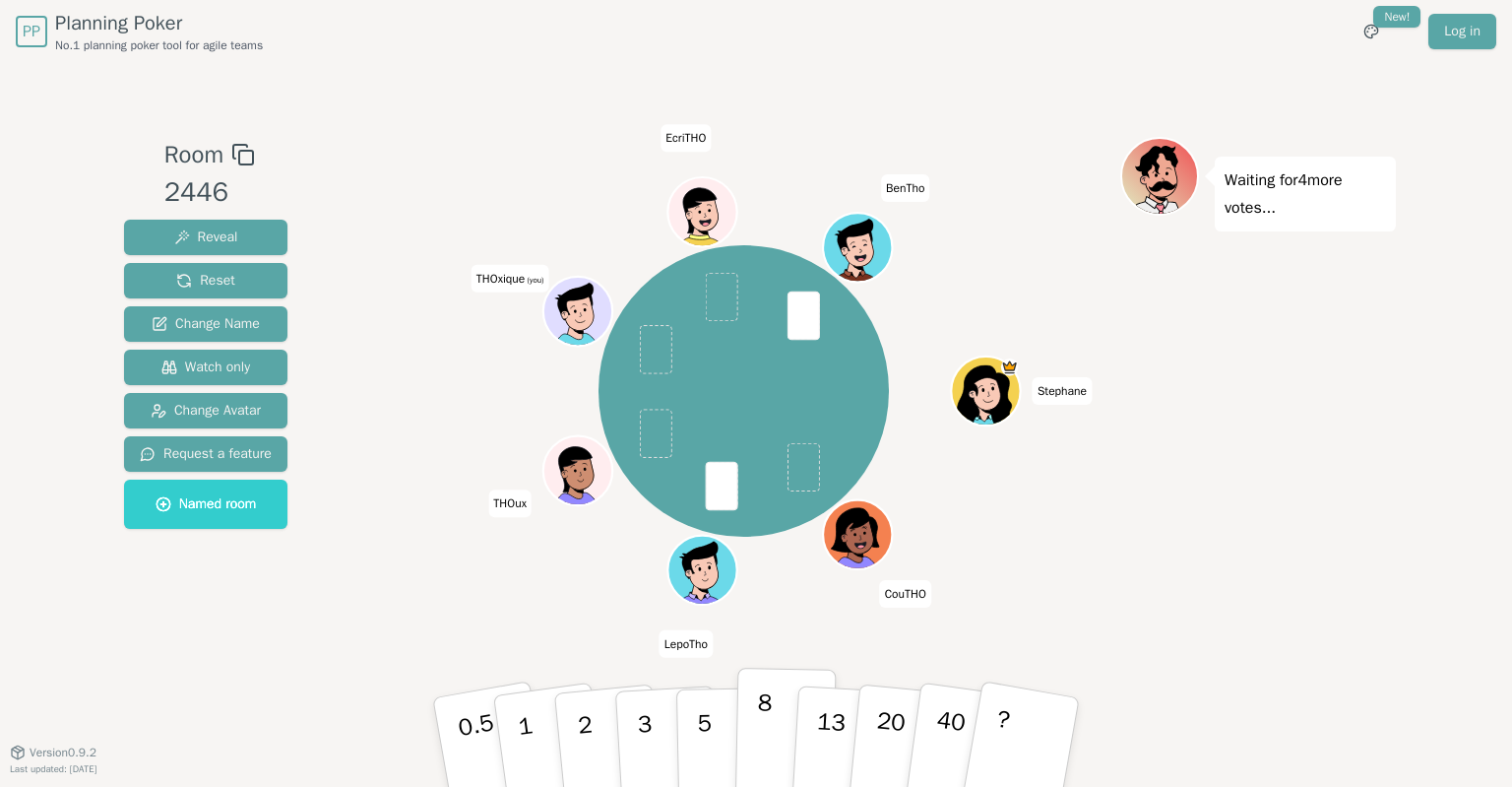 click on "8" at bounding box center [764, 742] 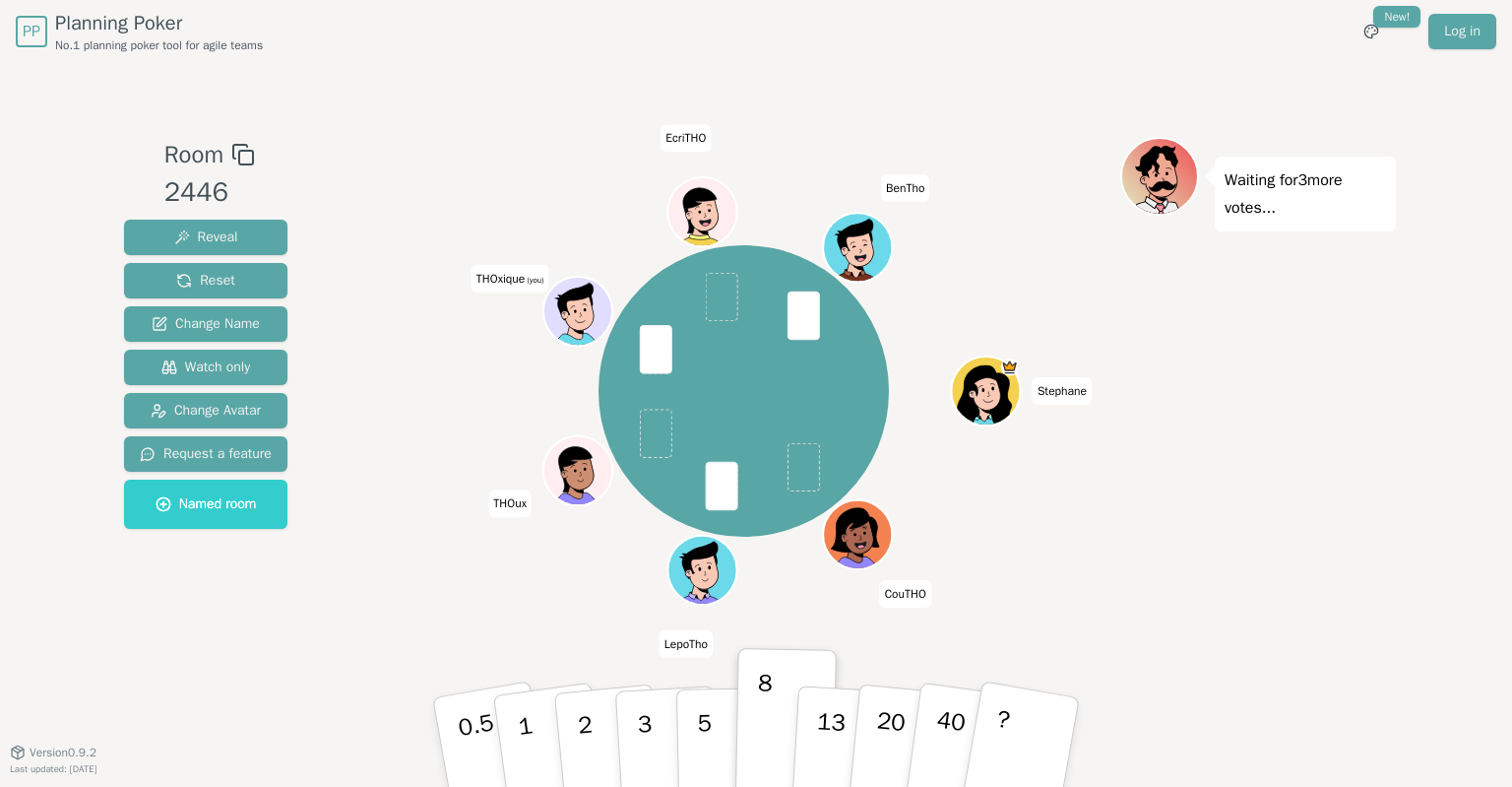 type 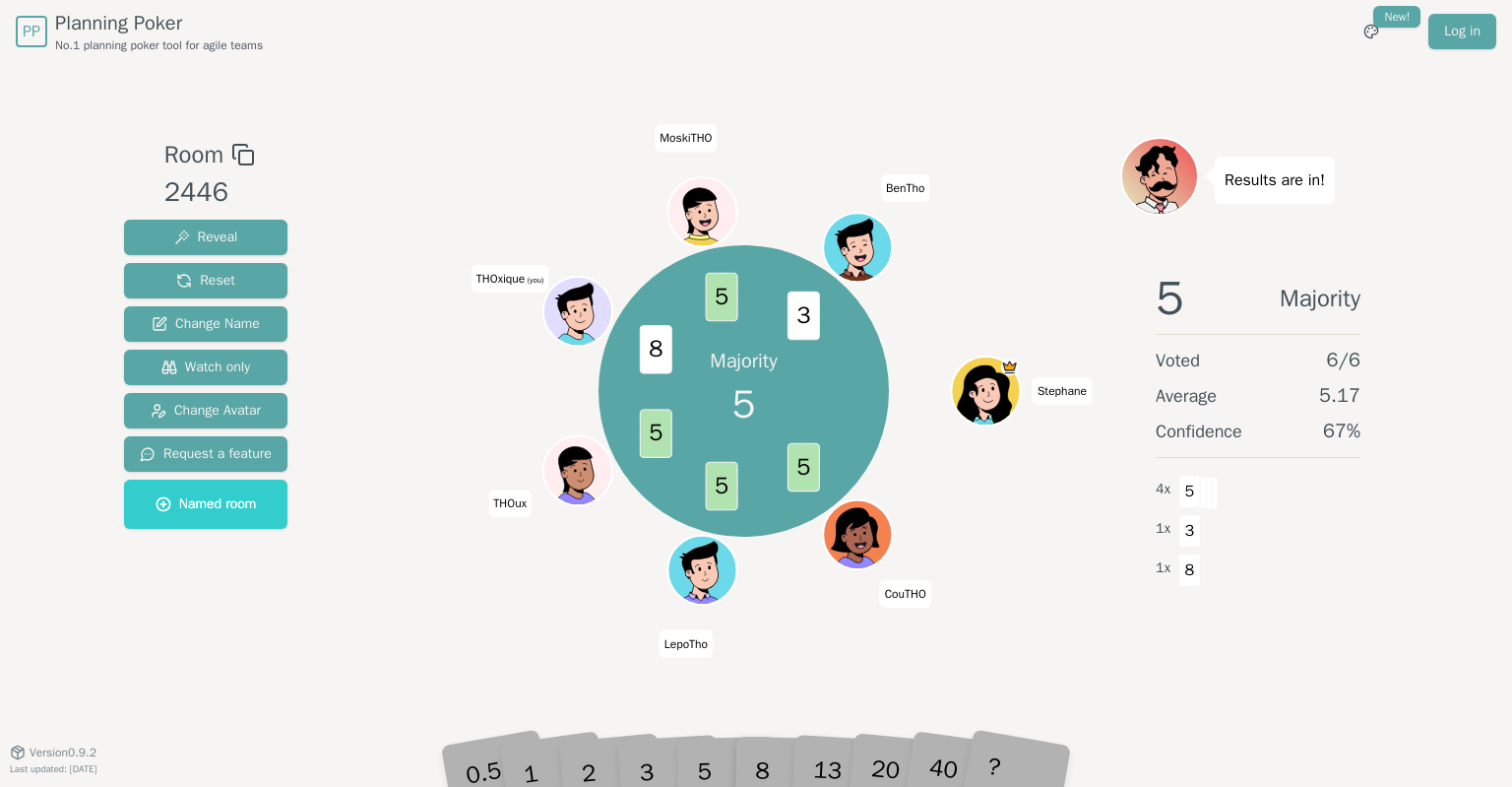 click on "Majority 5 5 5 5 8 5 3 Stephane CouTHO LepoTho THOux THOxique   (you) MoskiTHO BenTho" at bounding box center [743, 408] 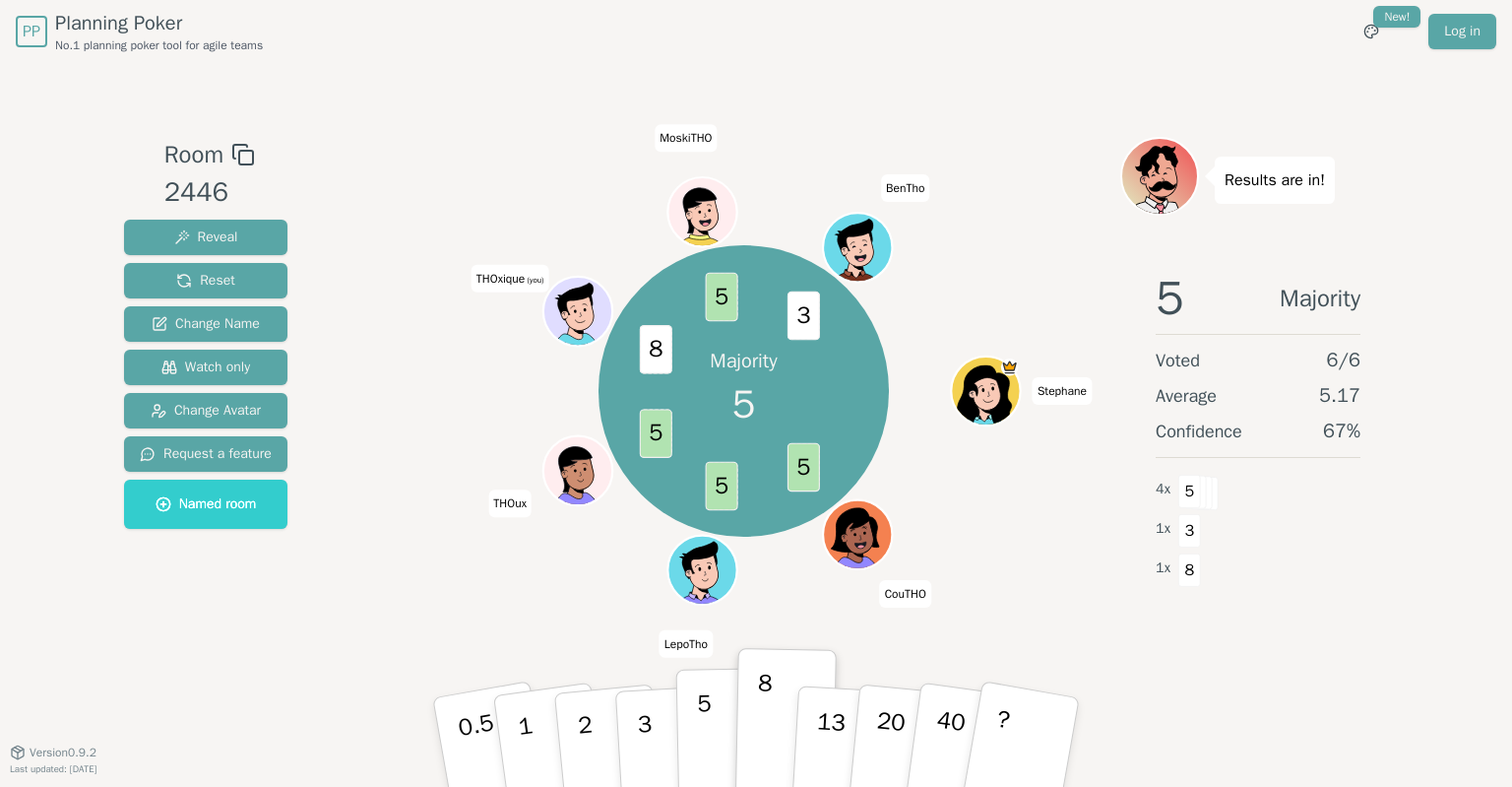 click on "5" at bounding box center (726, 743) 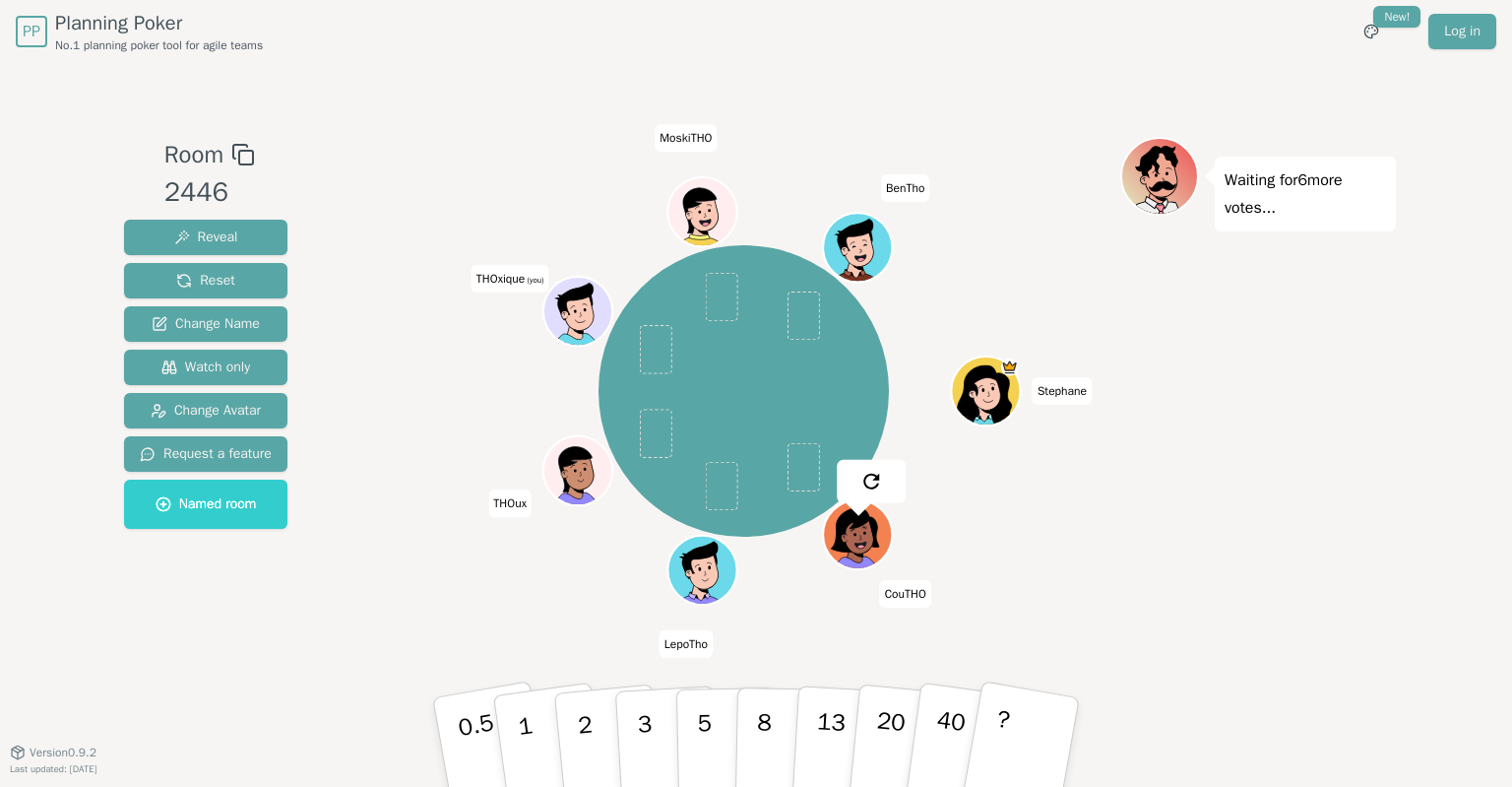 click at bounding box center [743, 155] 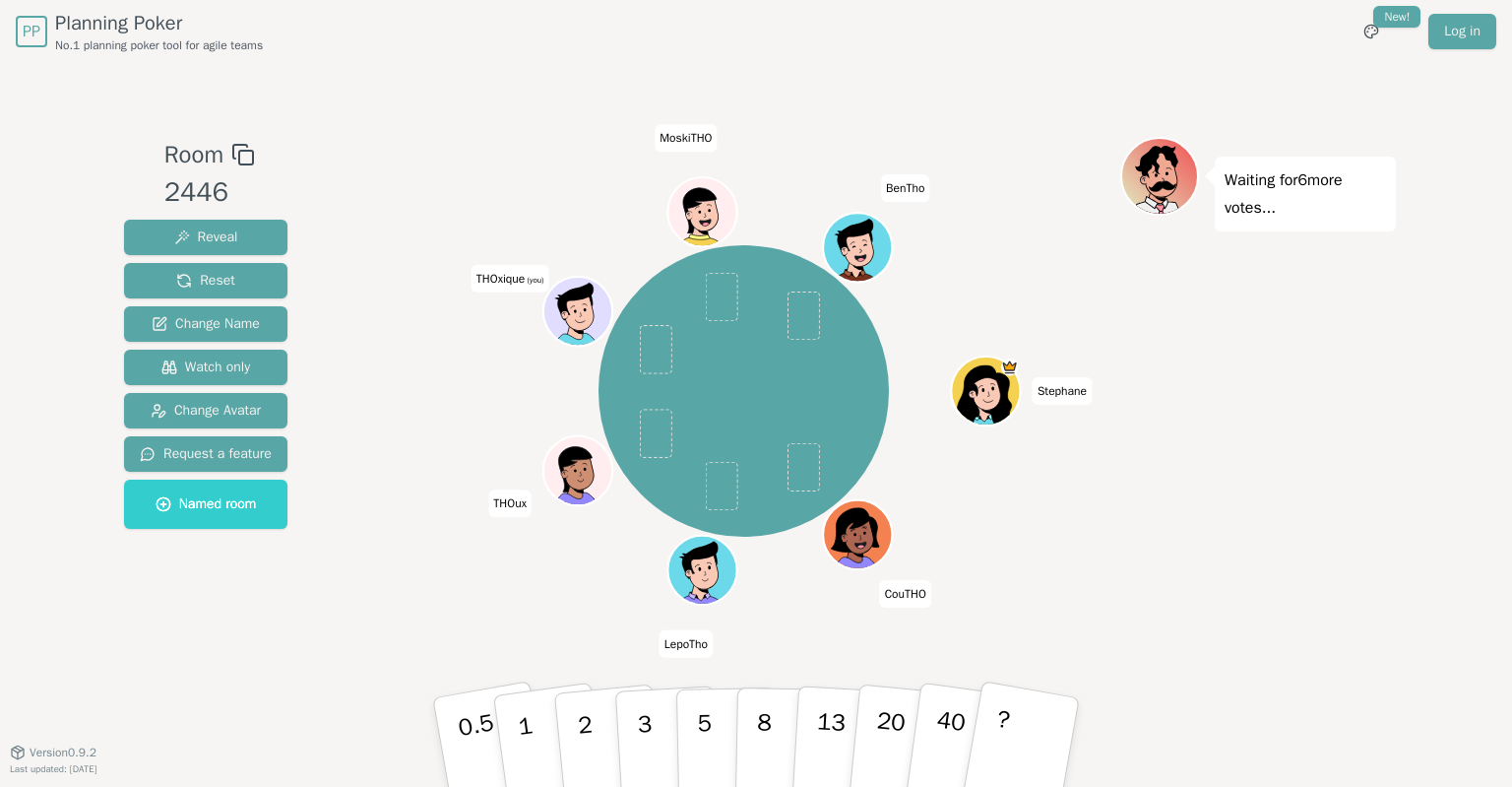 drag, startPoint x: 716, startPoint y: 140, endPoint x: 632, endPoint y: 135, distance: 84.148678 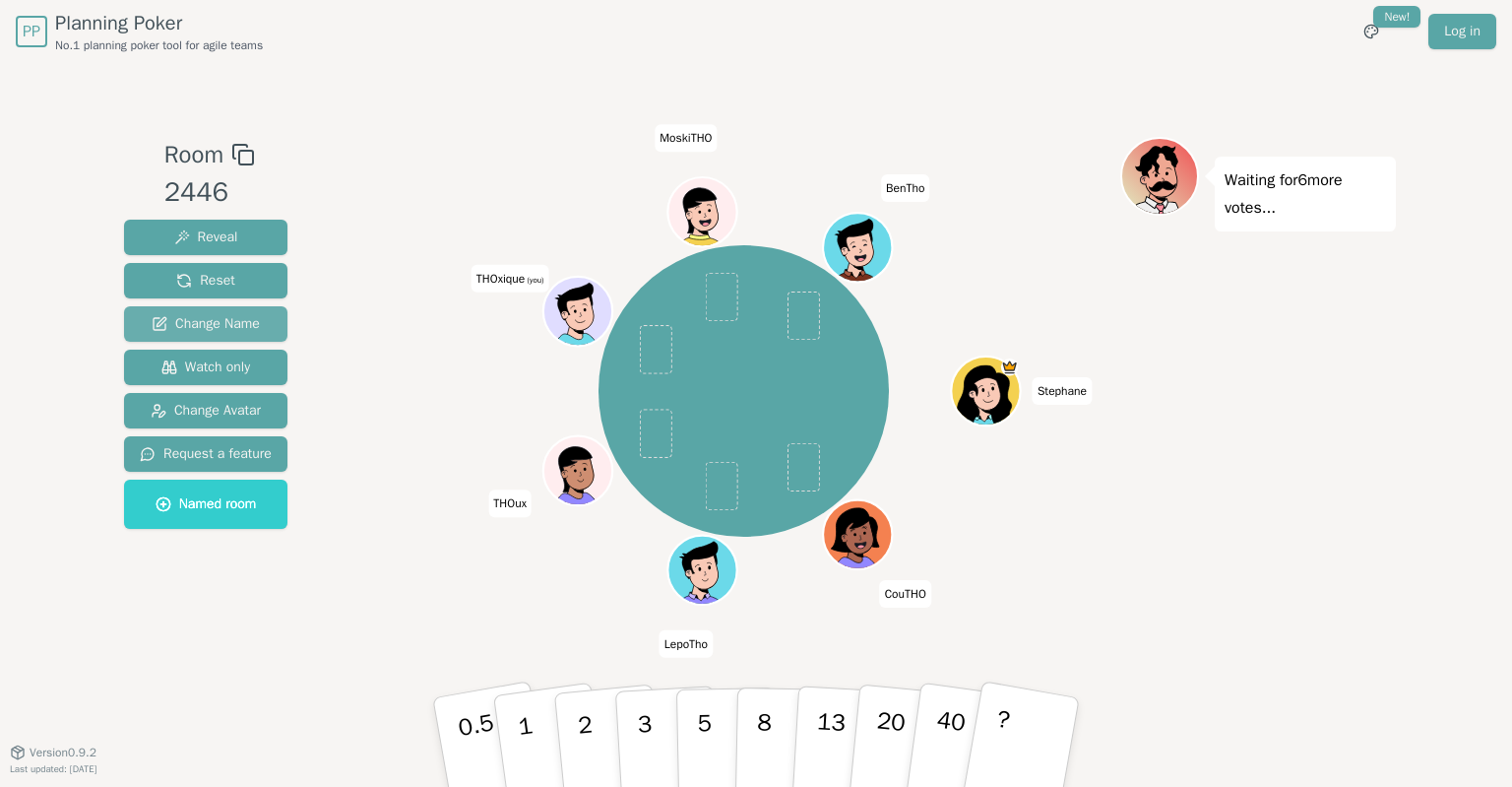 click on "Change Name" at bounding box center [206, 324] 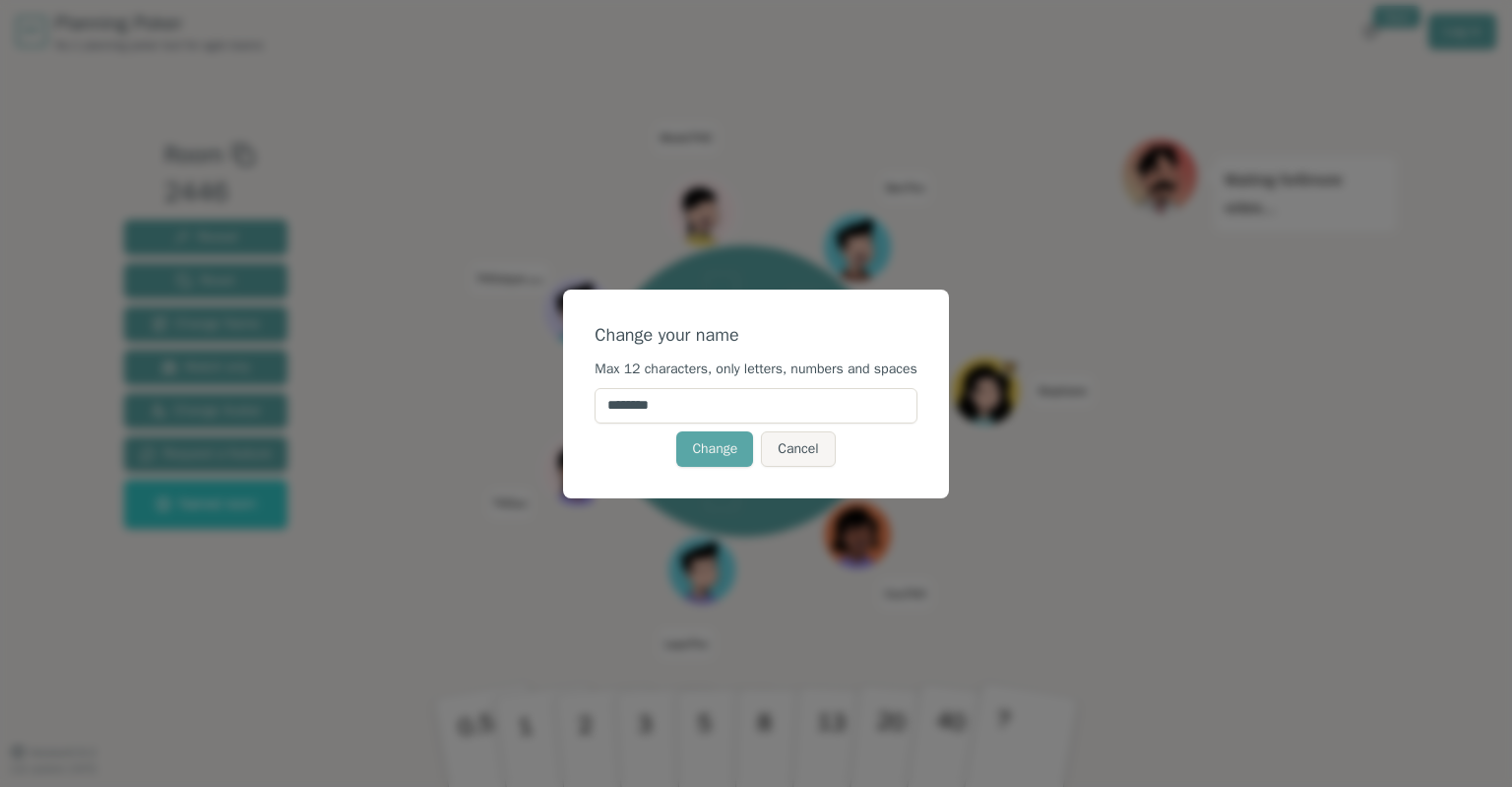 click on "********" at bounding box center [755, 406] 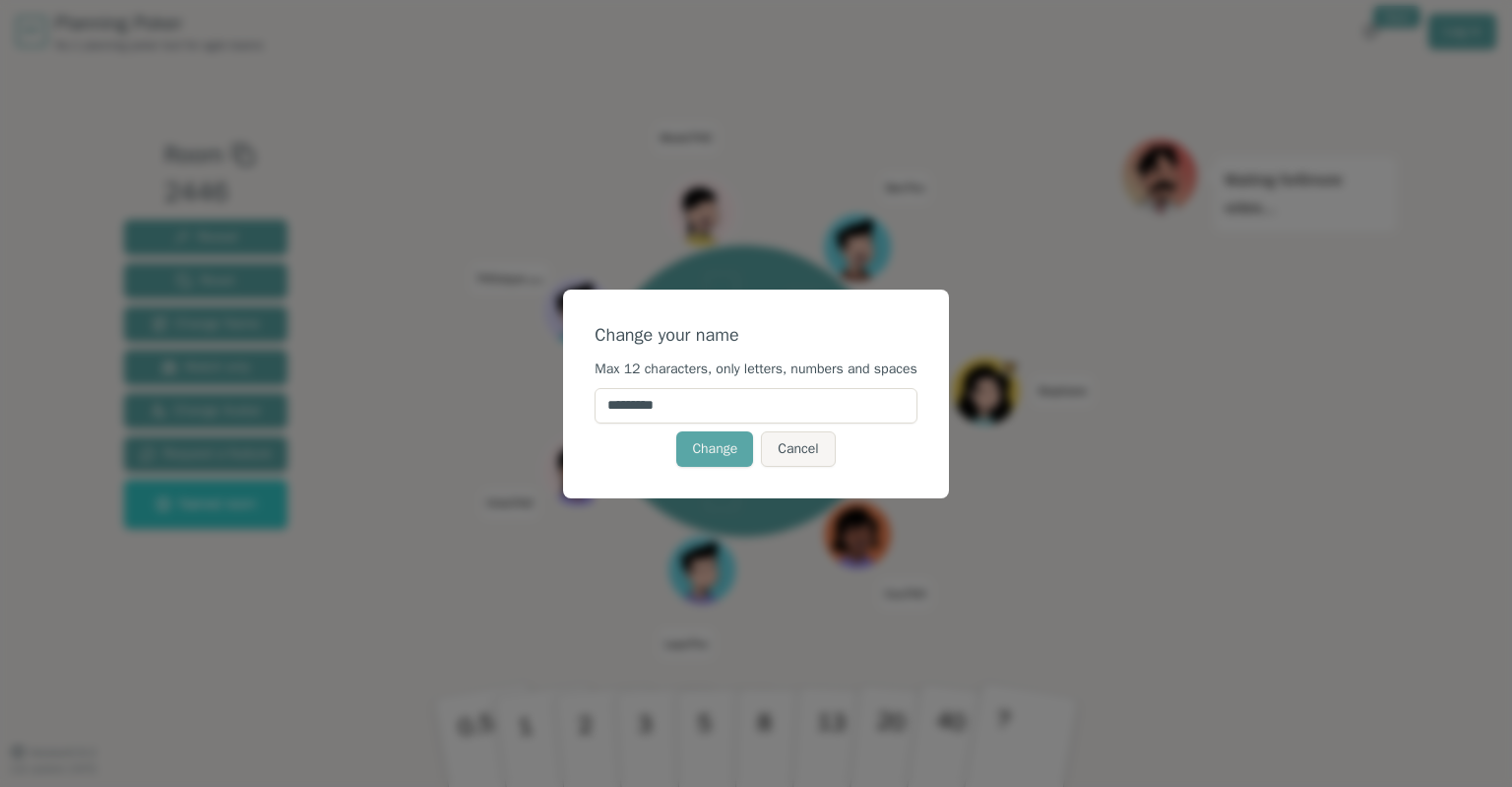 type on "*********" 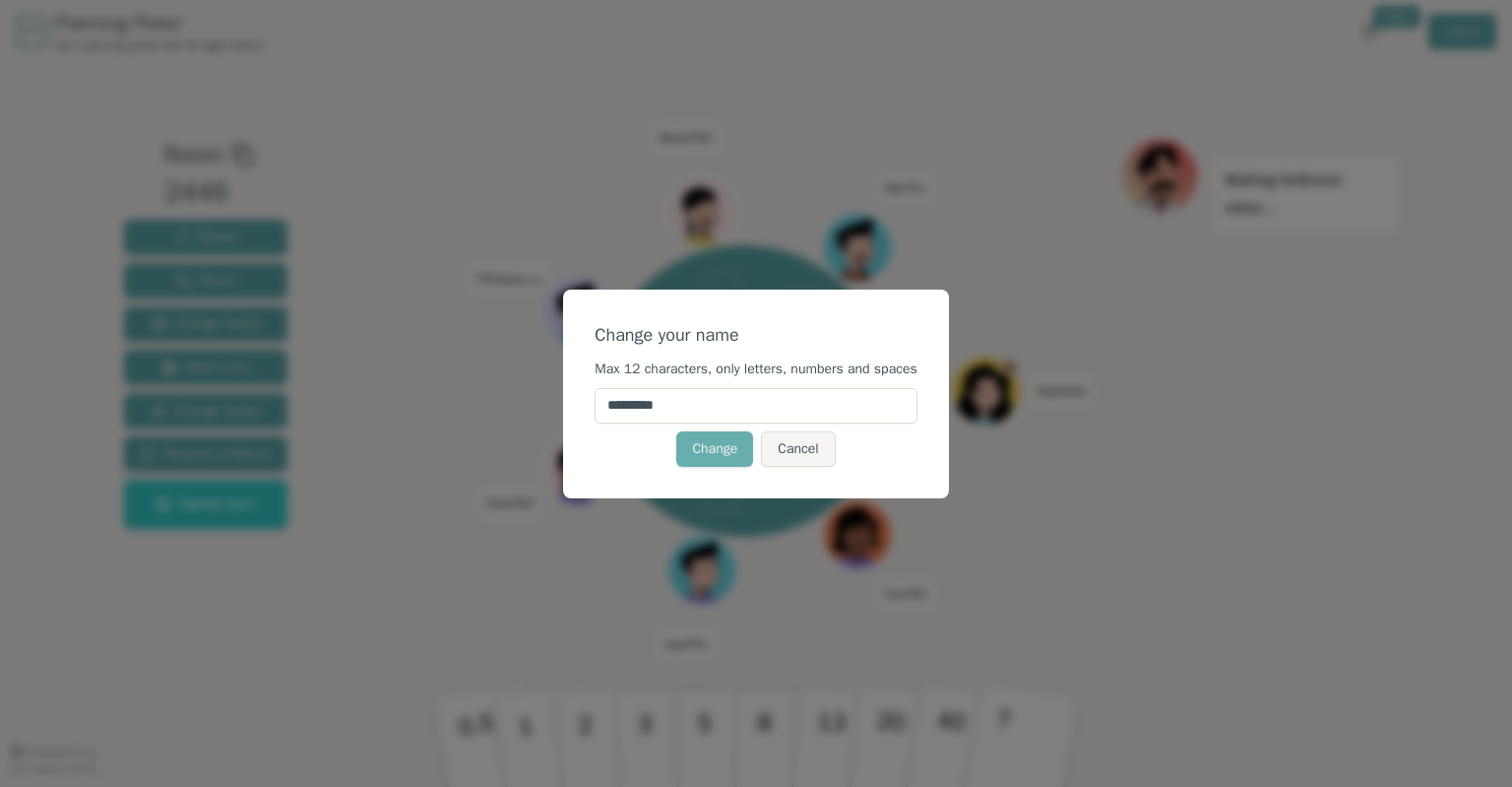 click on "Change" at bounding box center (715, 449) 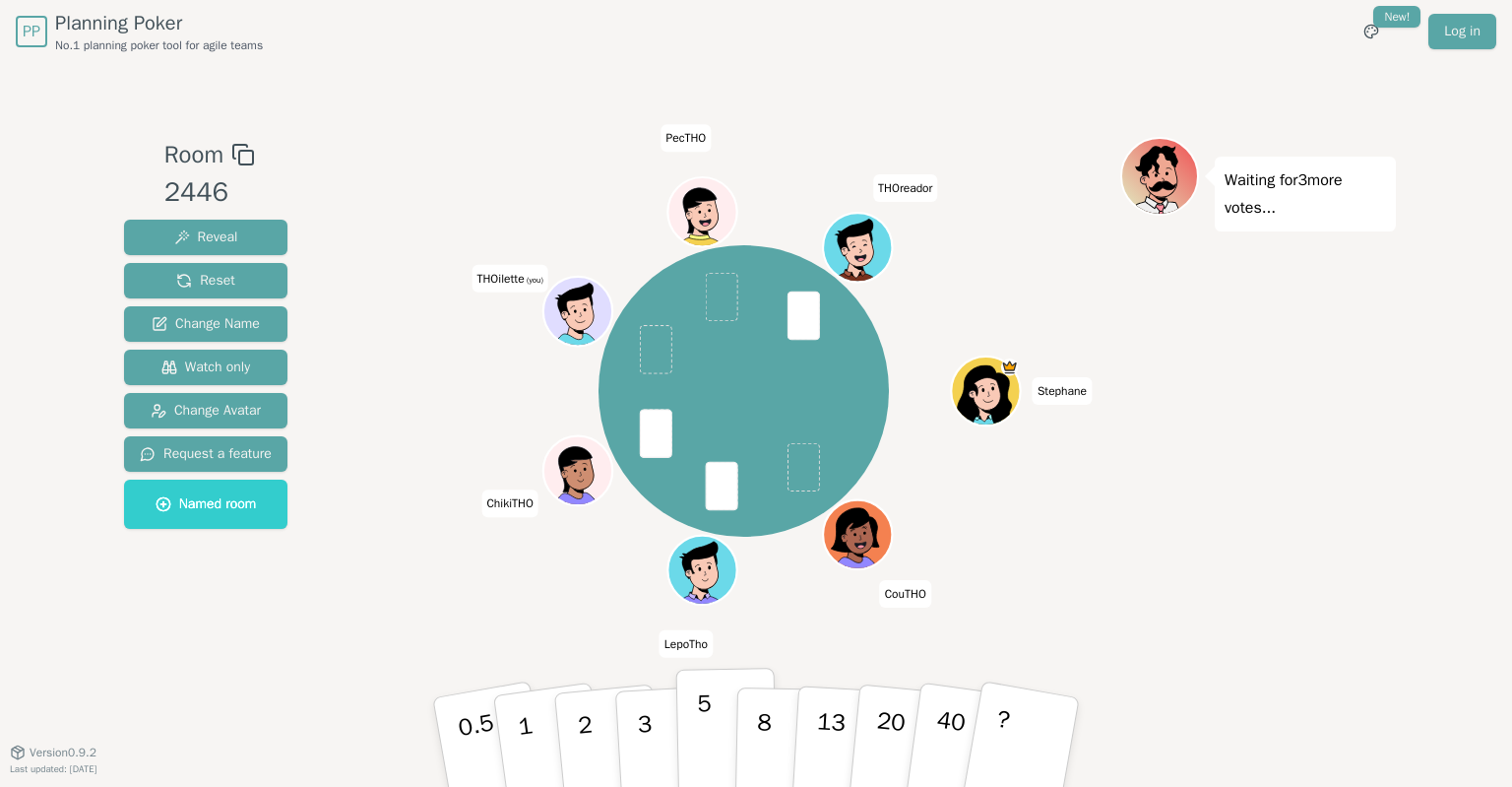 click on "5" at bounding box center [726, 743] 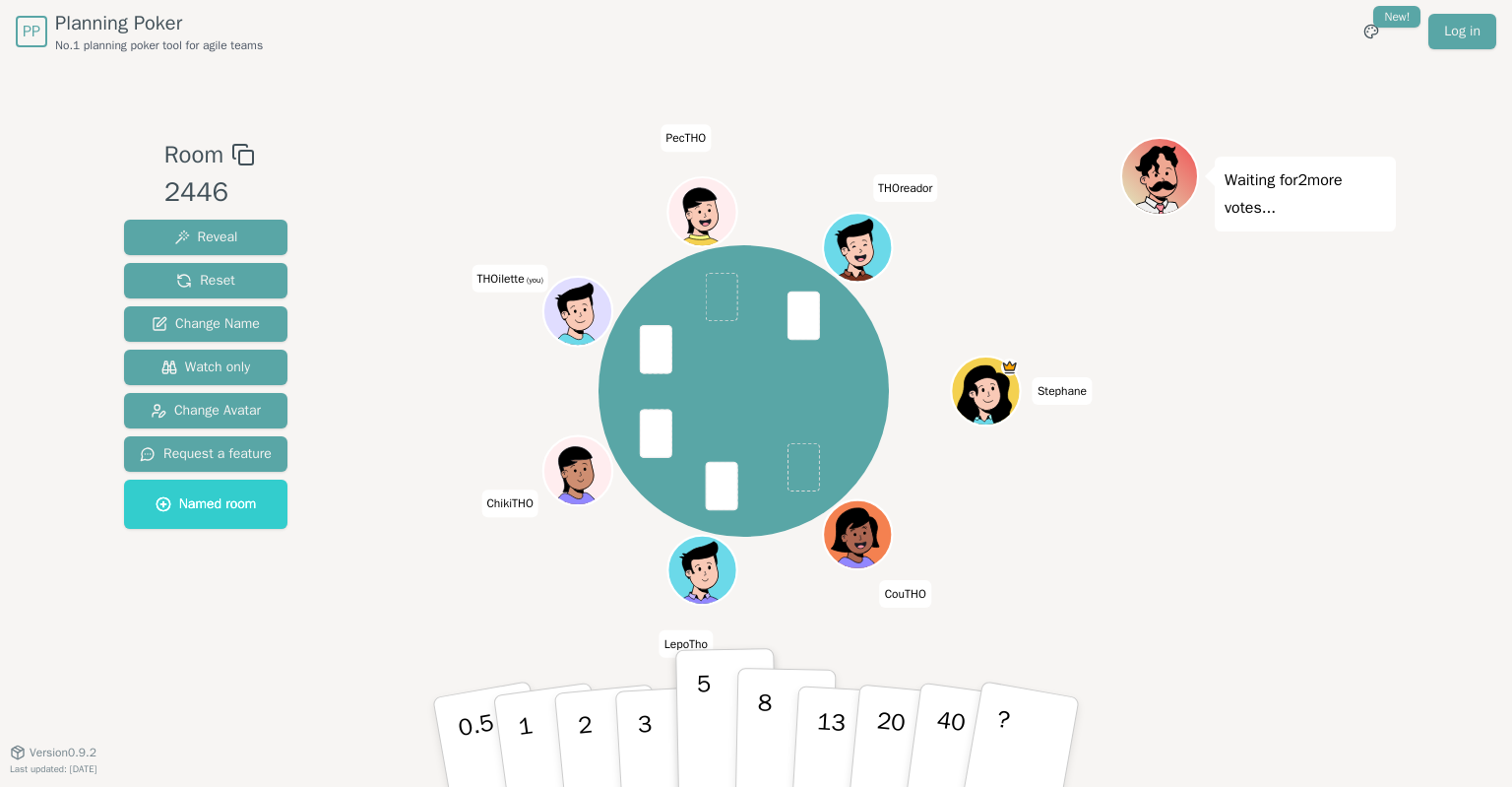 click on "8" at bounding box center (786, 743) 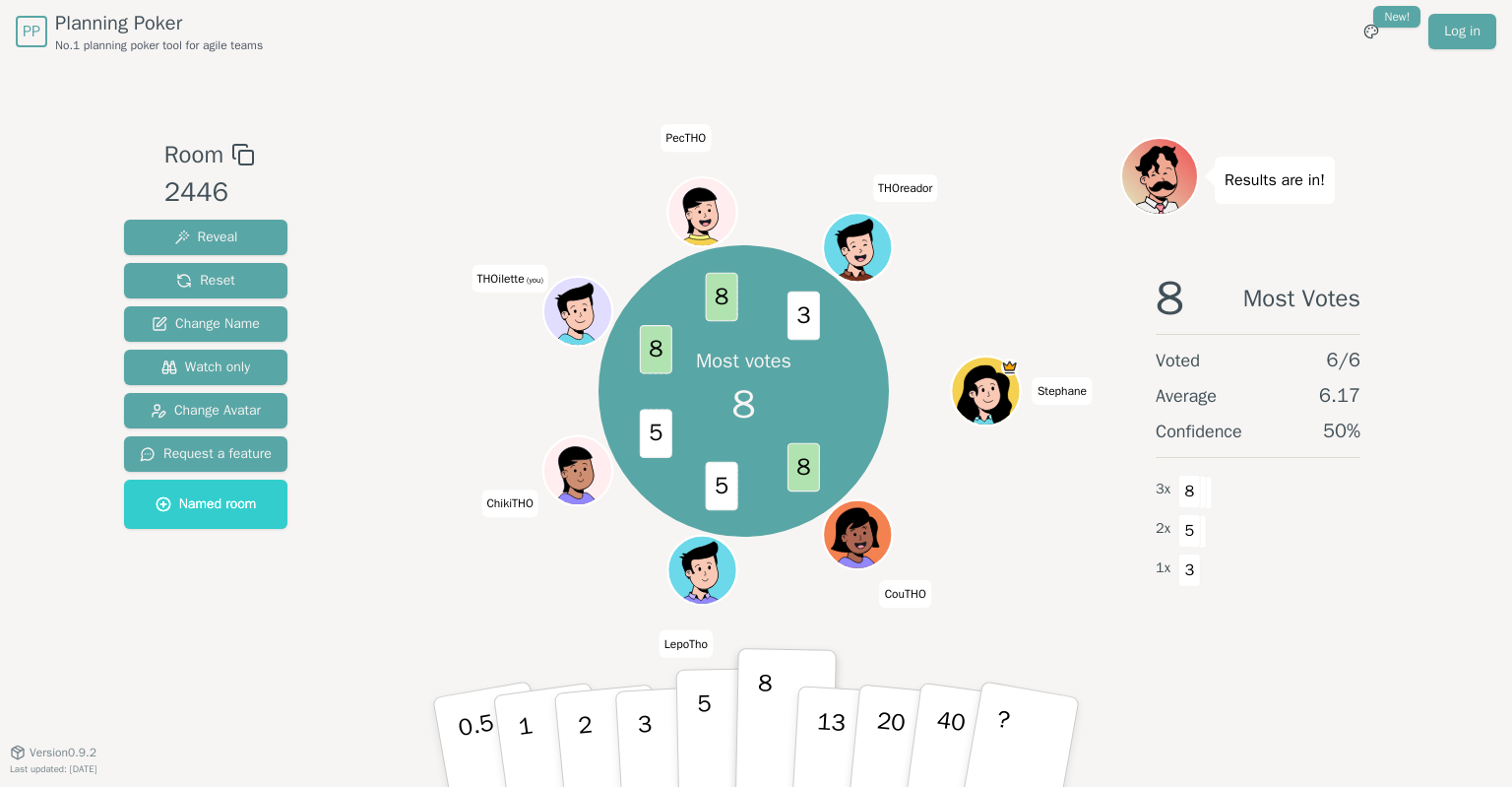 click on "5" at bounding box center [705, 743] 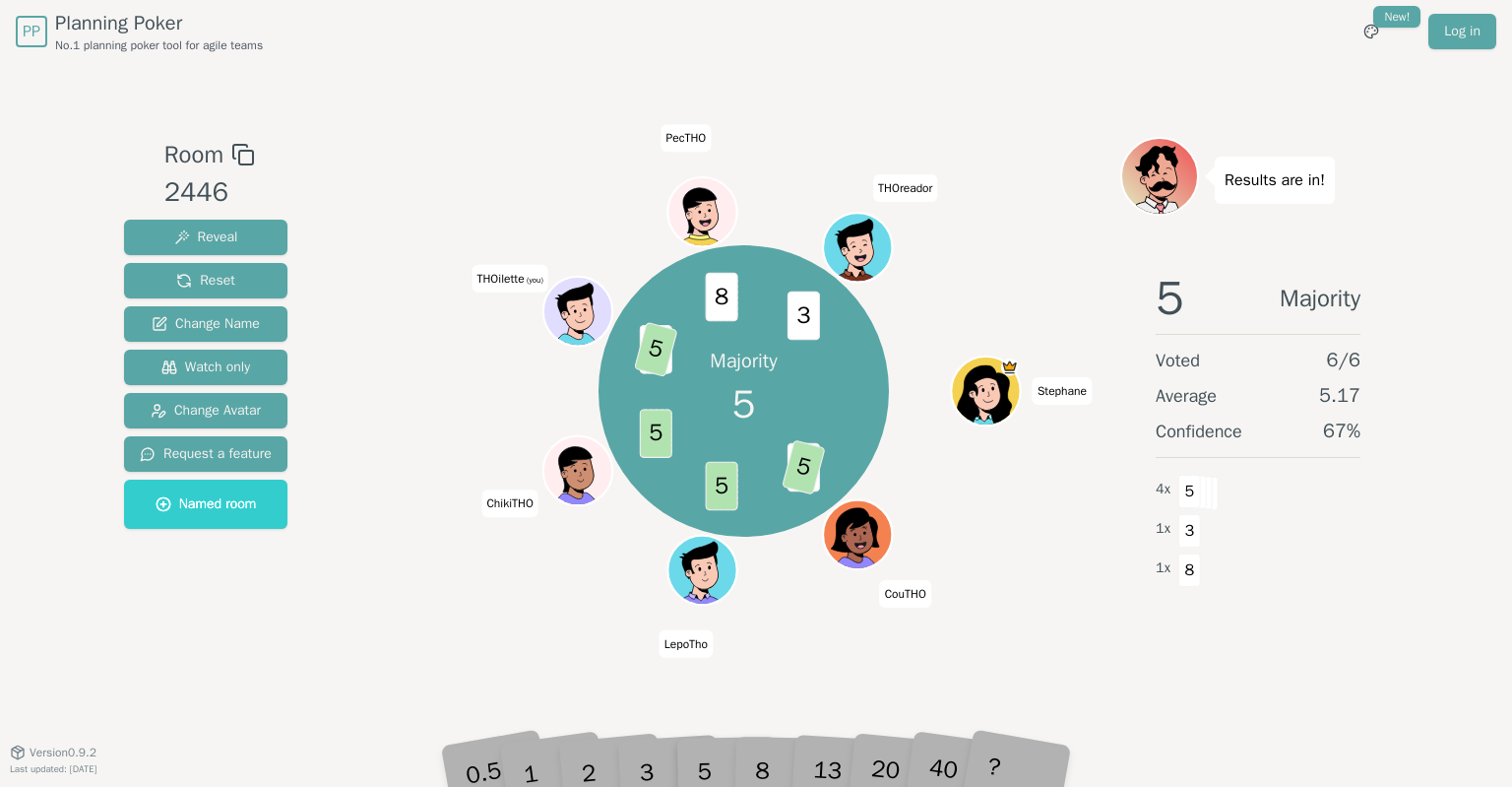 click on "Majority 5 8 5 5 5 8 5 8 3 Stephane CouTHO LepoTho ChikiTHO THOilette   (you) PecTHO THOreador" at bounding box center [743, 392] 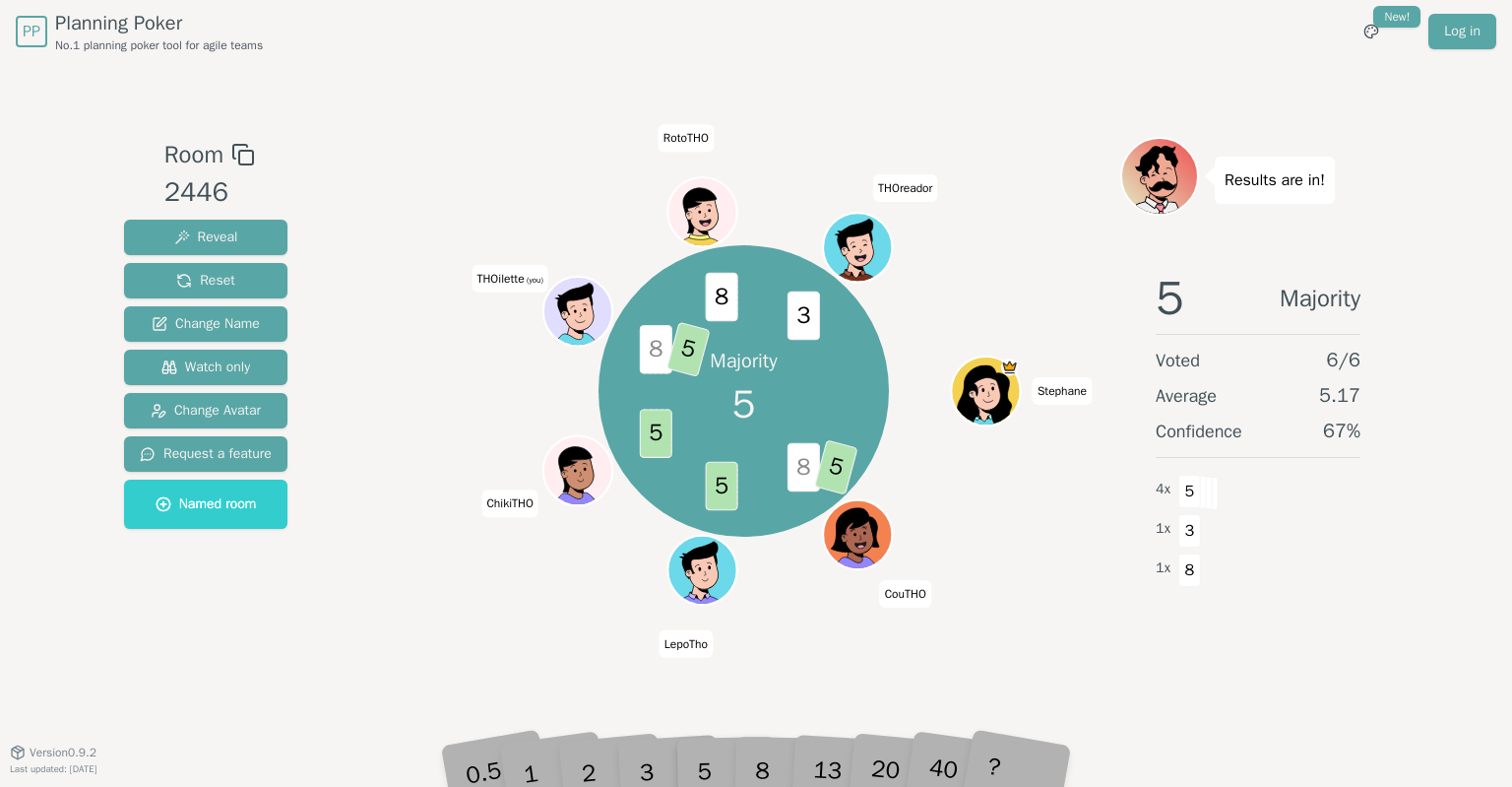 click on "THOilette   (you)" at bounding box center [509, 279] 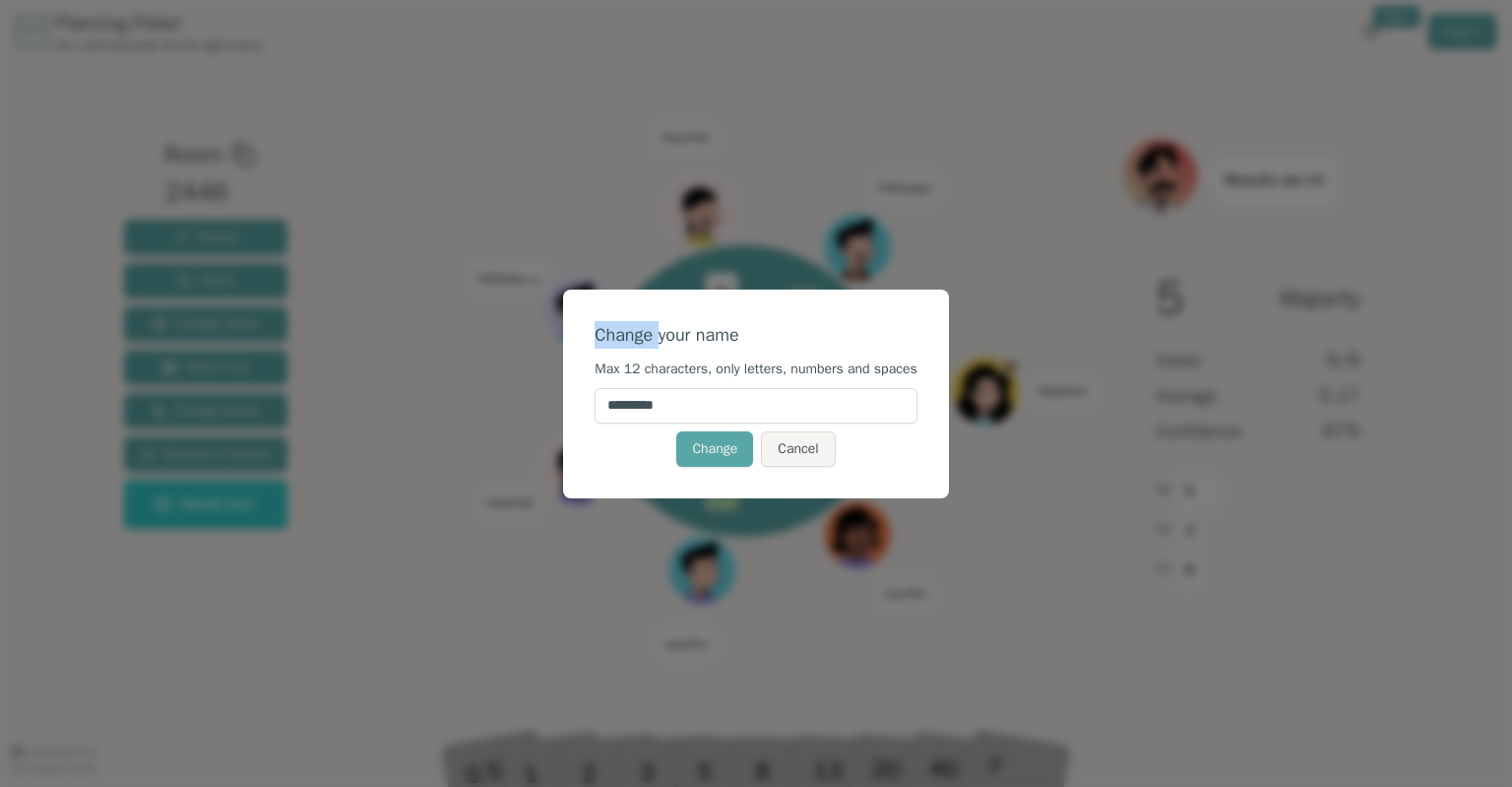 click on "Change your name Max 12 characters, only letters, numbers and spaces ********* Change Cancel" at bounding box center (756, 393) 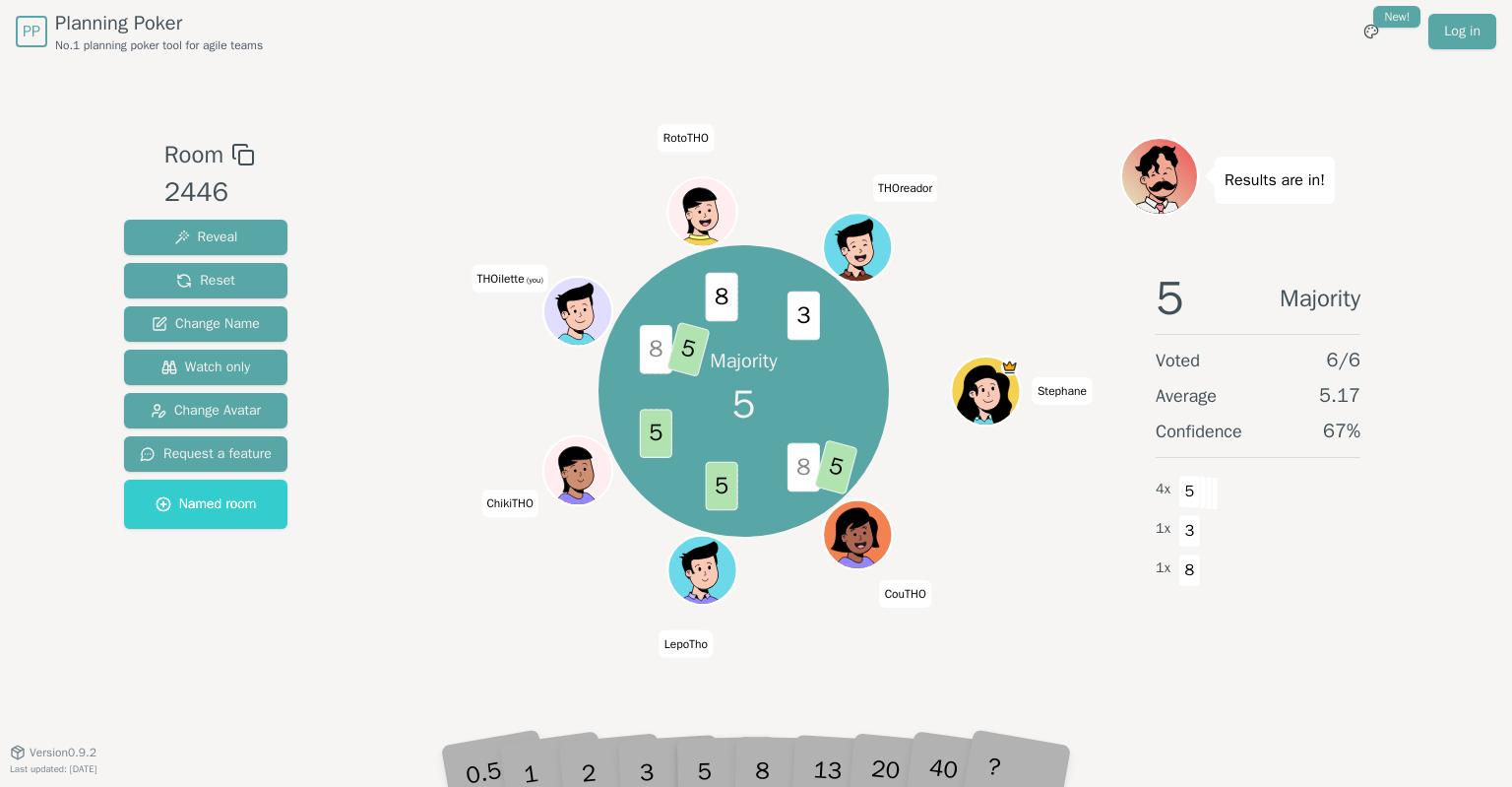 click on "THOilette   (you)" at bounding box center [509, 279] 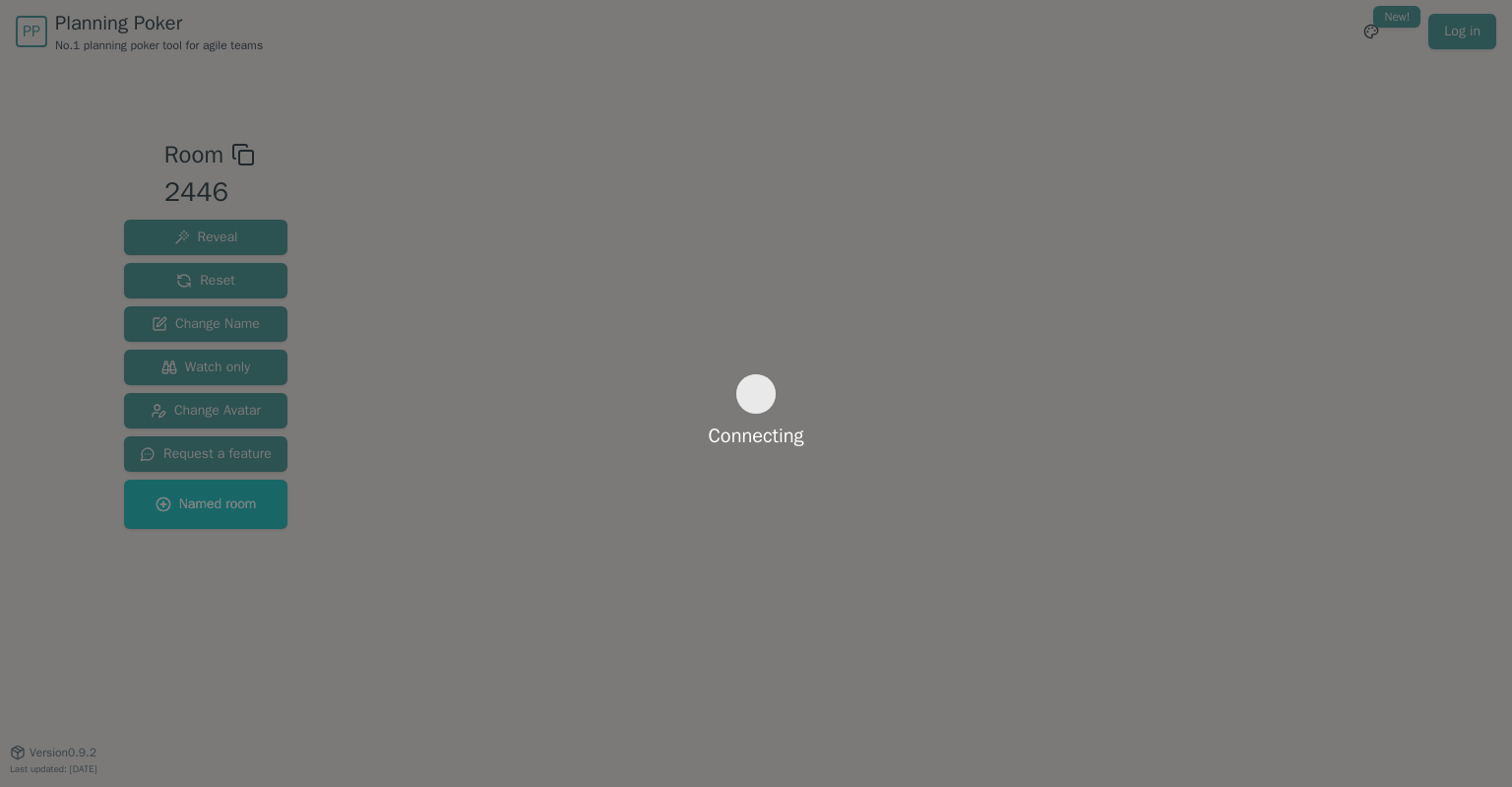 scroll, scrollTop: 0, scrollLeft: 0, axis: both 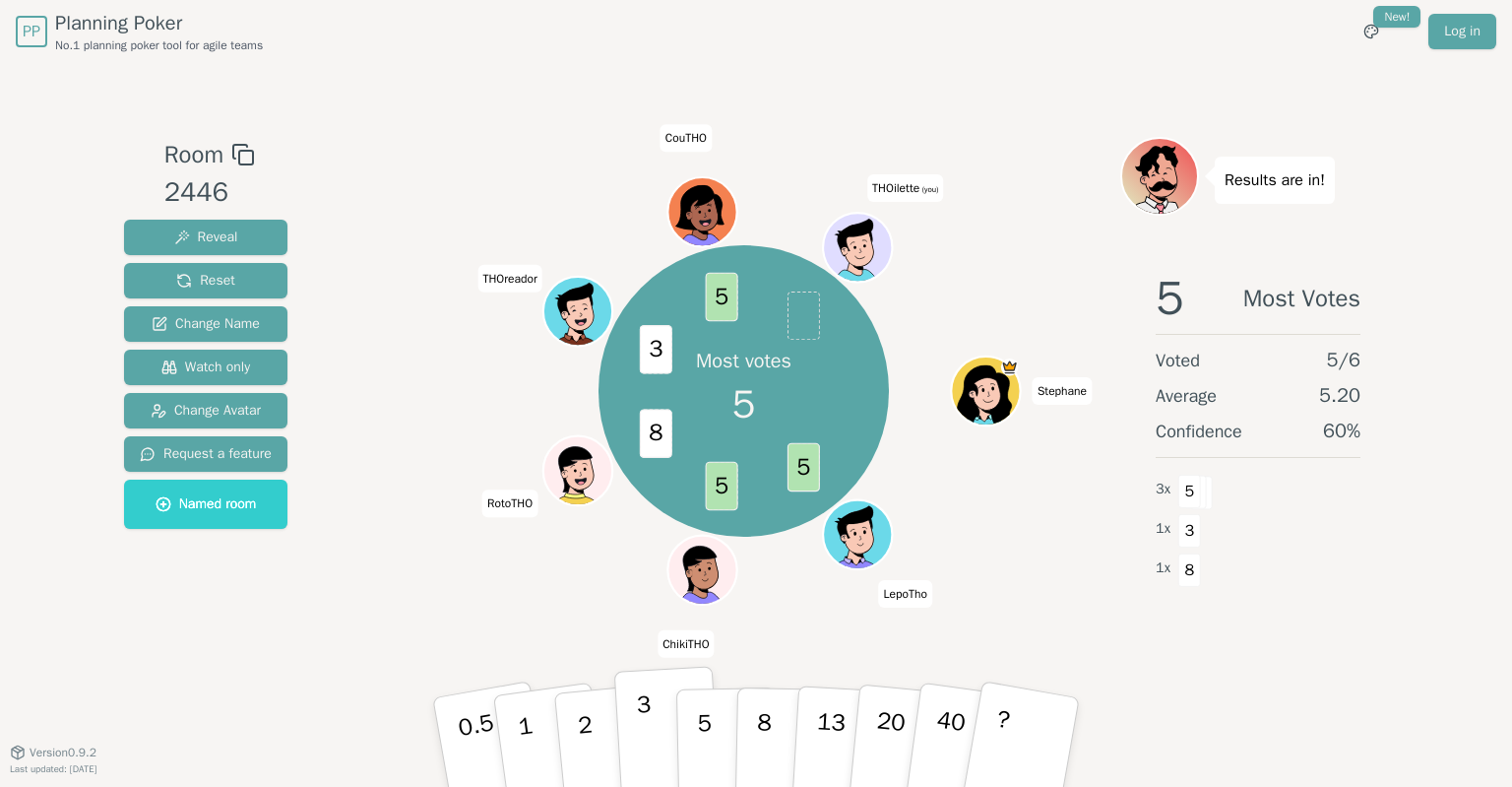 drag, startPoint x: 640, startPoint y: 733, endPoint x: 631, endPoint y: 721, distance: 15 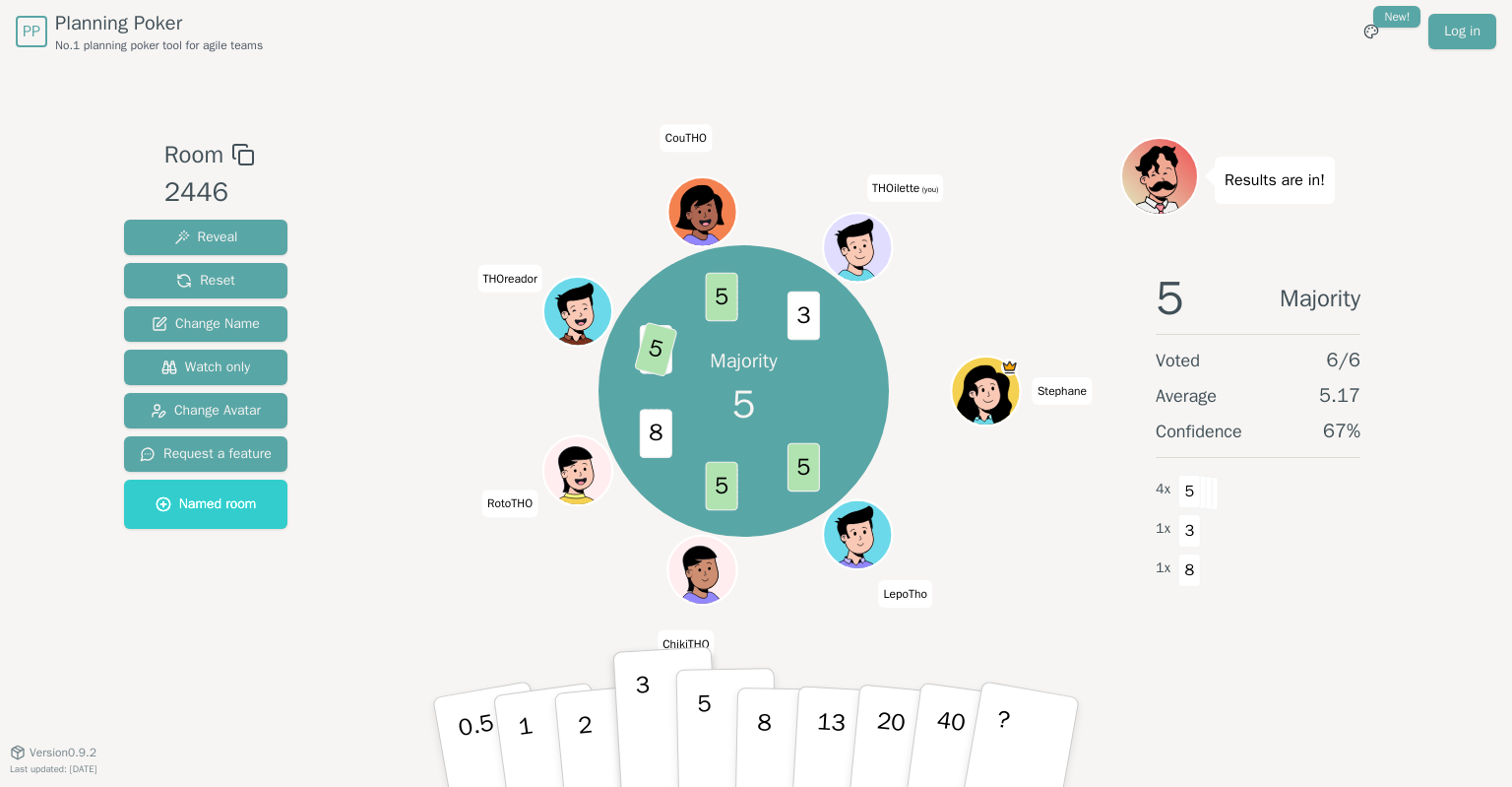 drag, startPoint x: 706, startPoint y: 732, endPoint x: 689, endPoint y: 723, distance: 19.235384 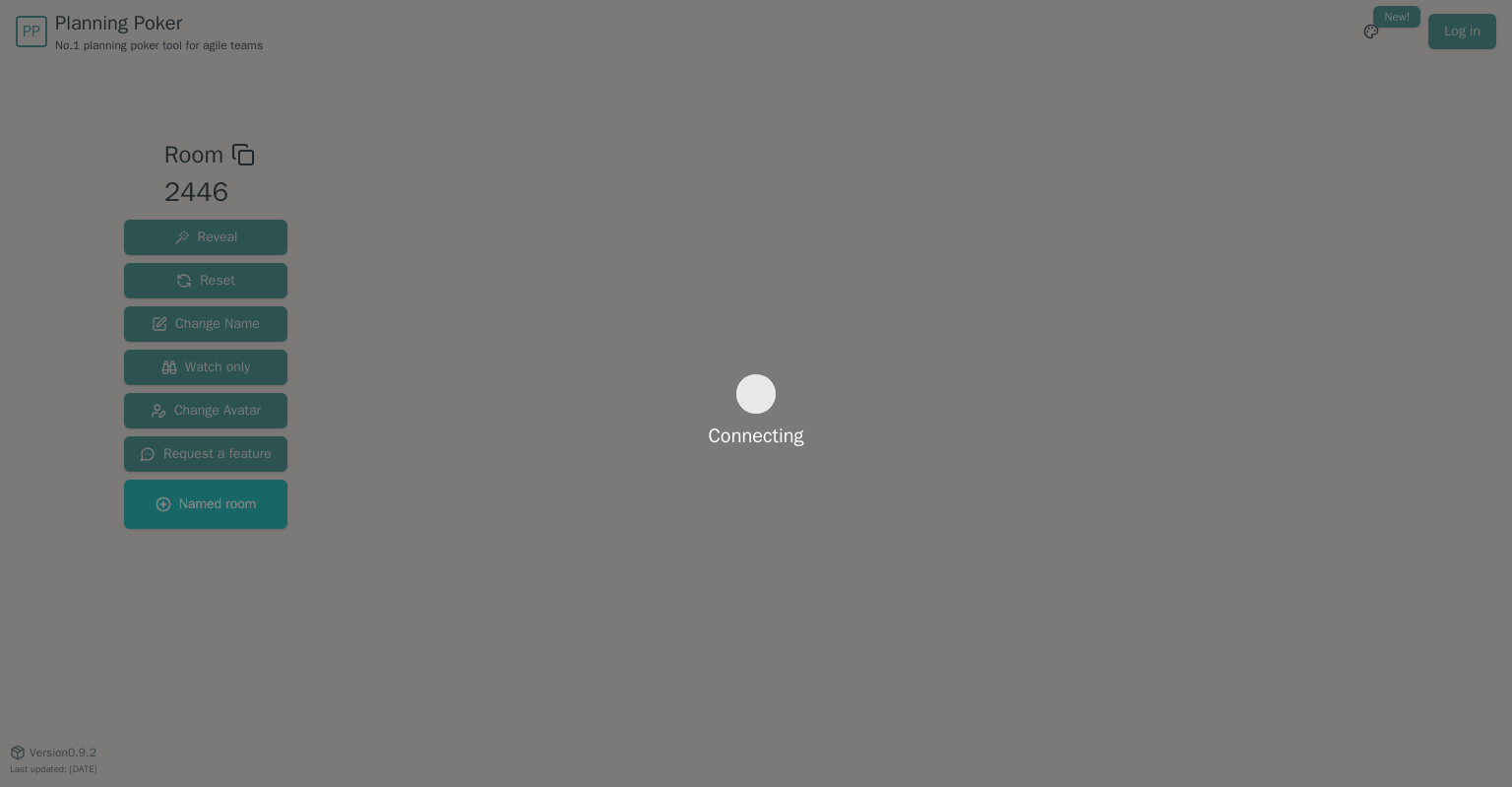 scroll, scrollTop: 0, scrollLeft: 0, axis: both 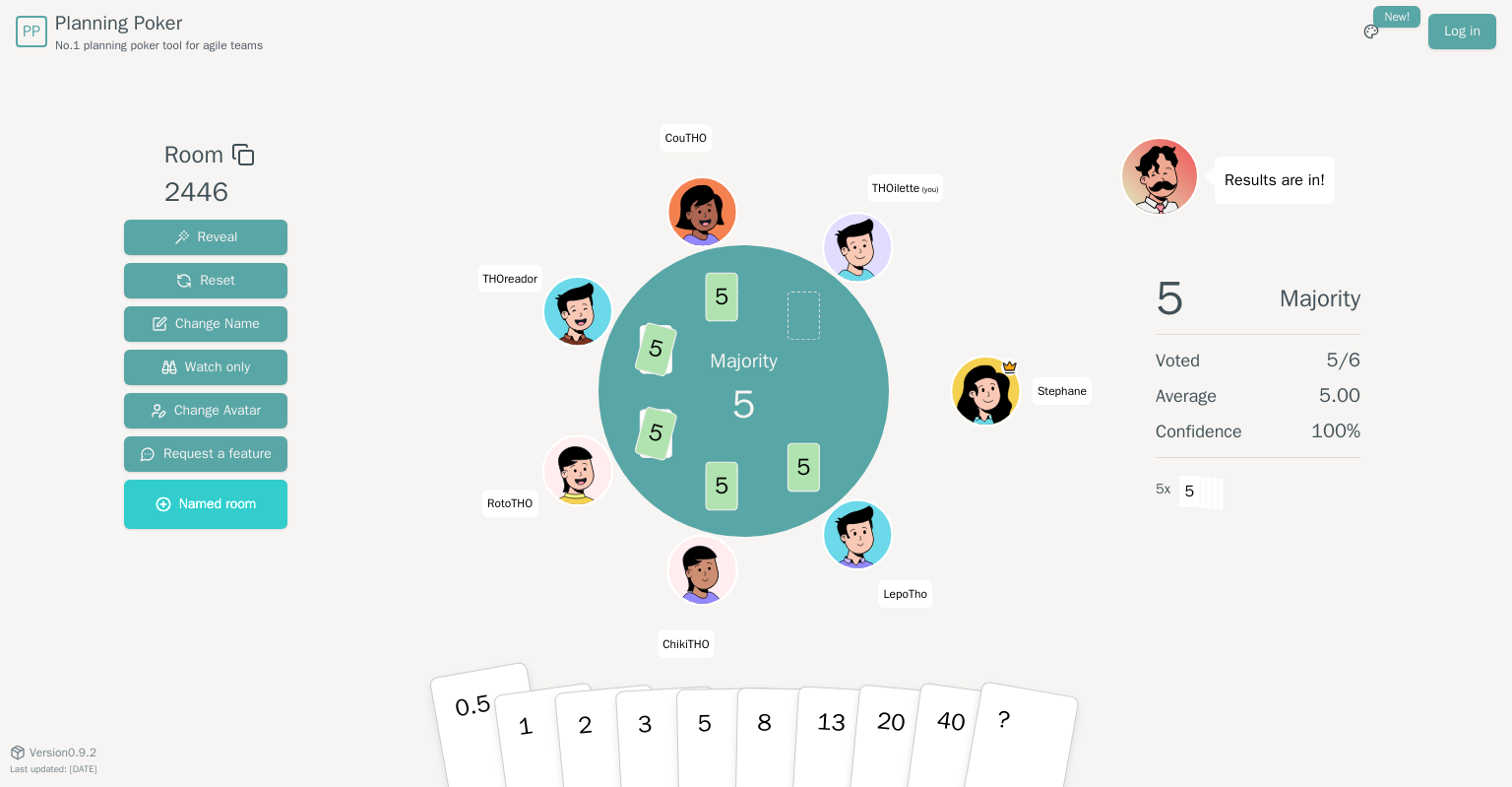 click on "0.5" at bounding box center [479, 745] 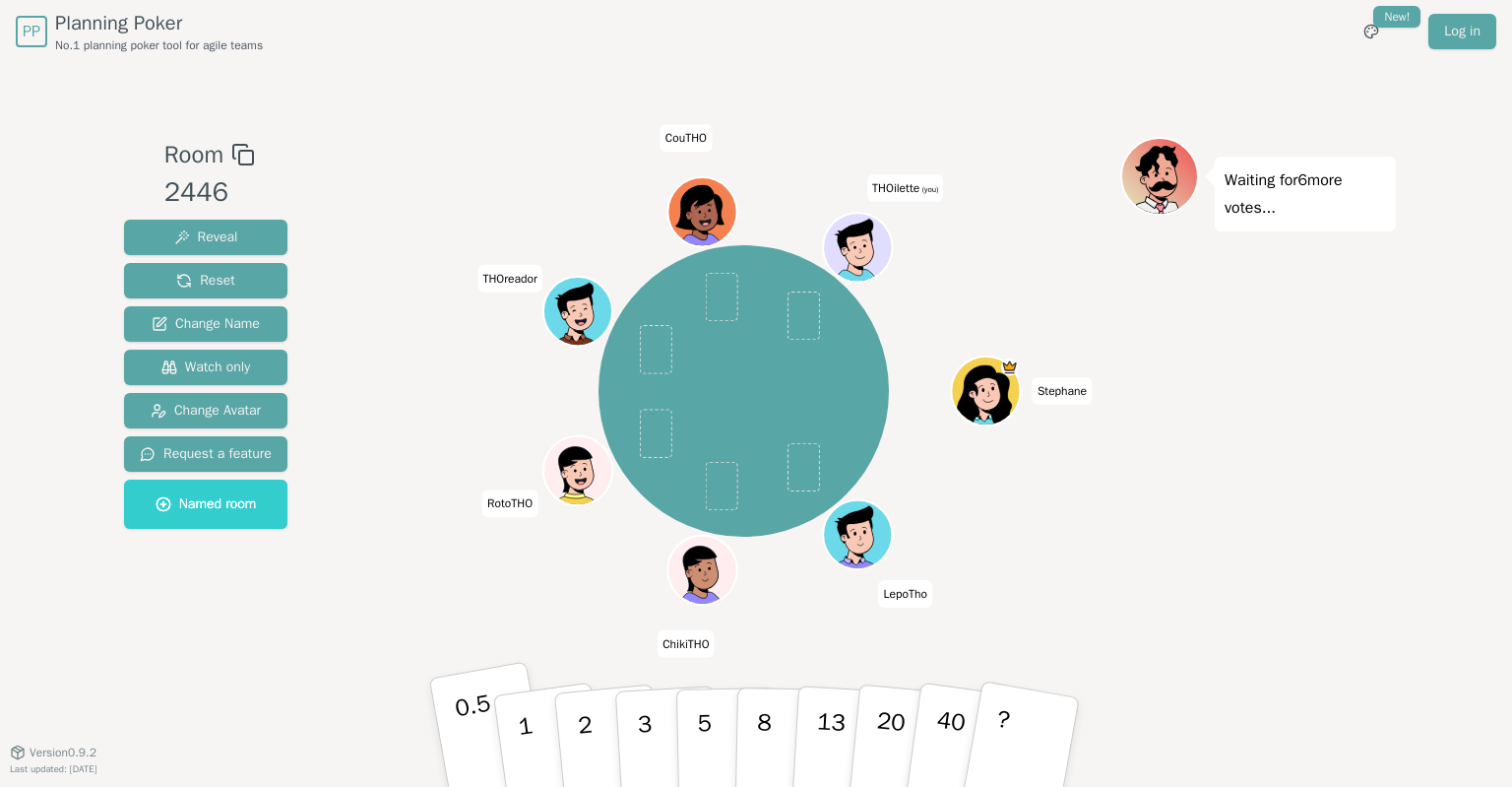 click on "0.5" at bounding box center [479, 745] 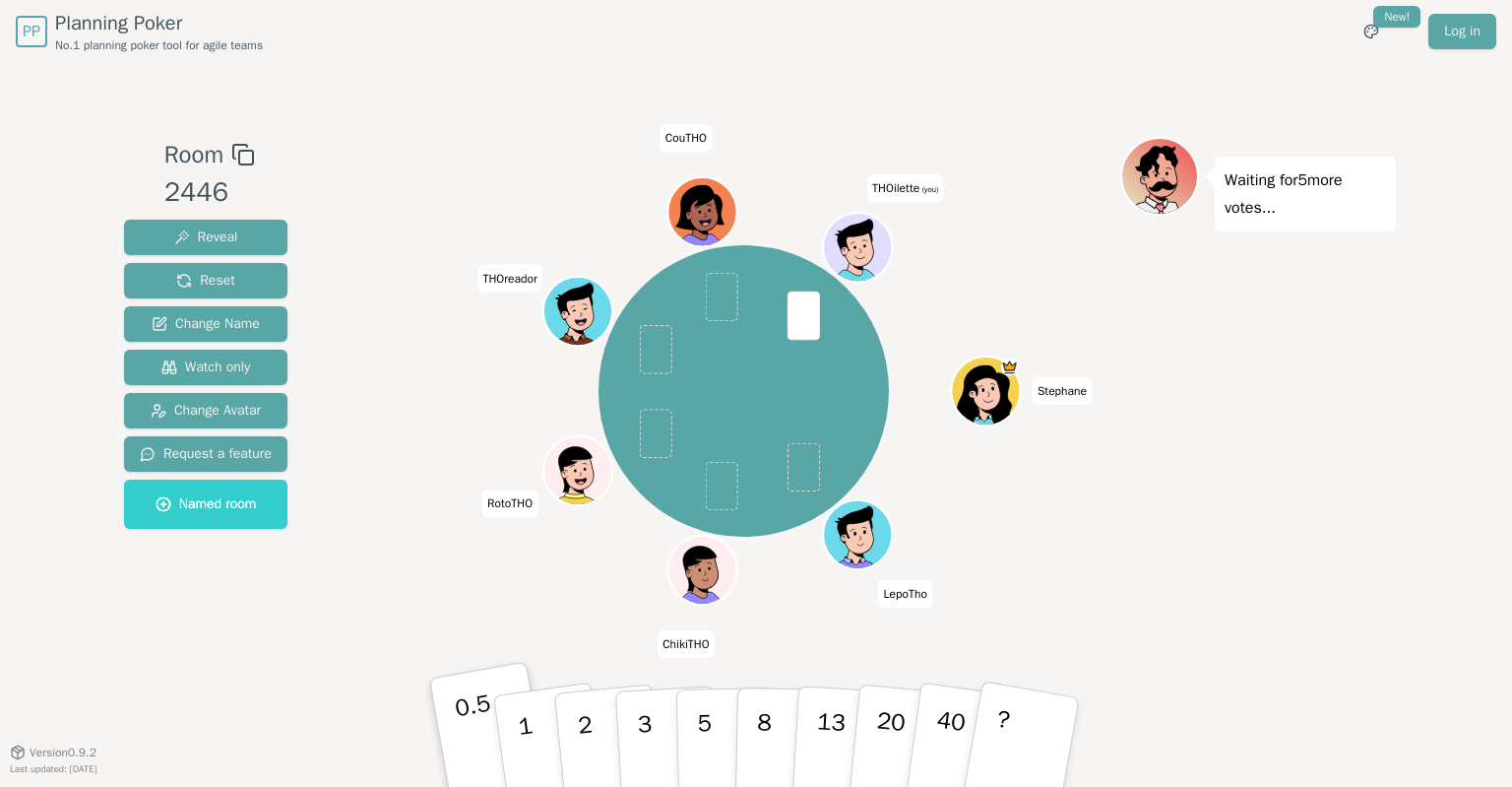 type 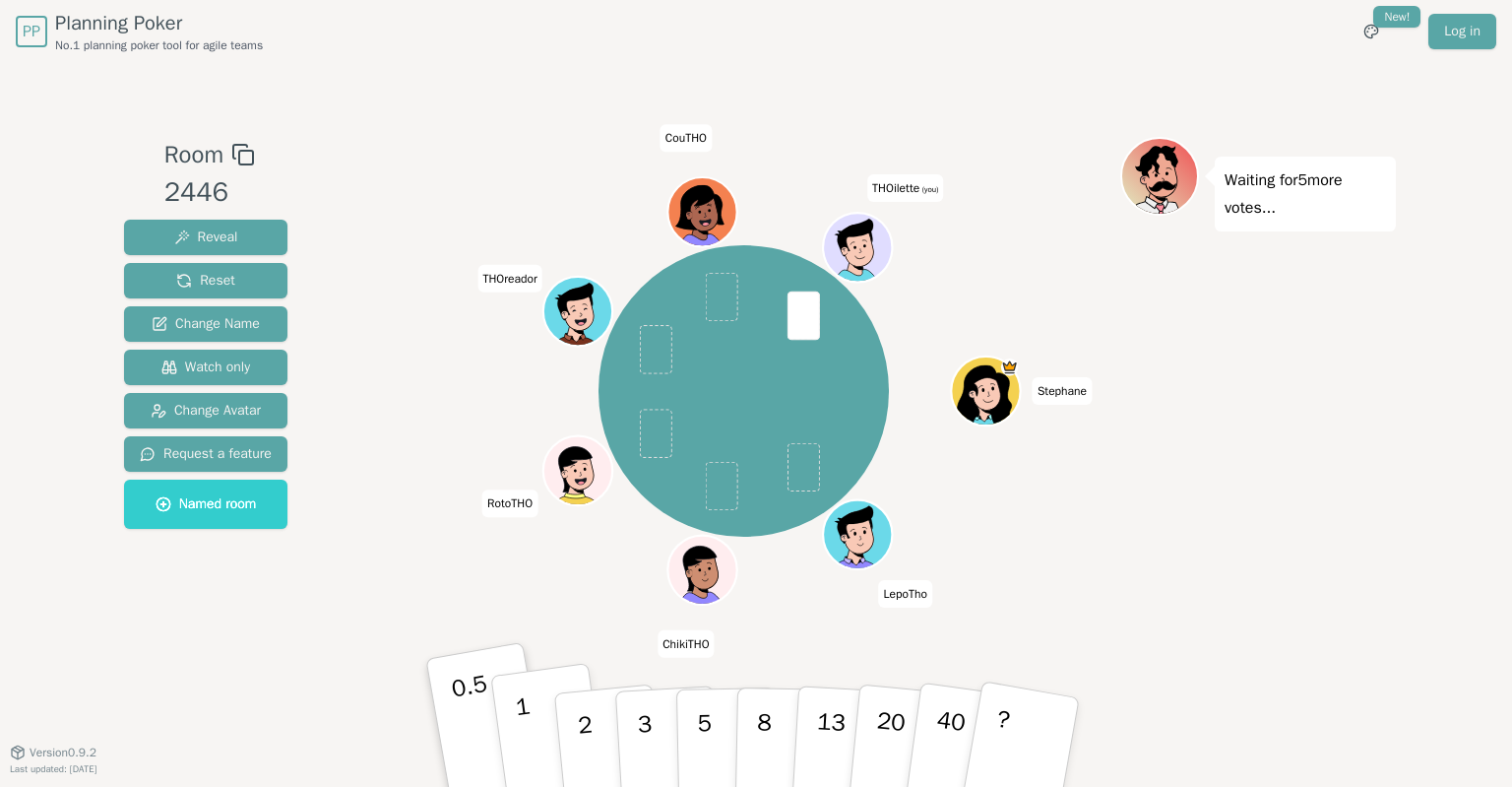 click on "1" at bounding box center [548, 743] 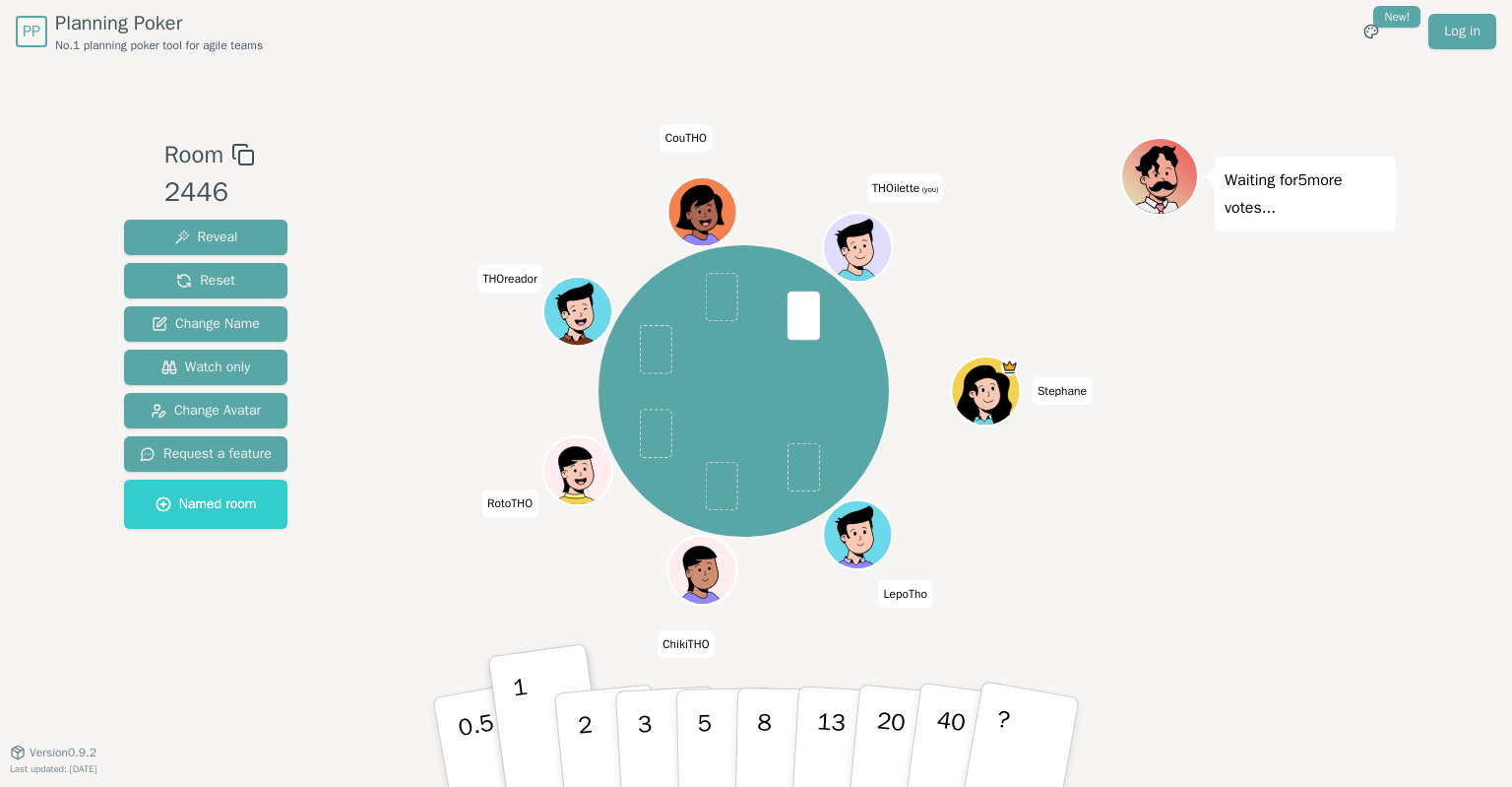 type 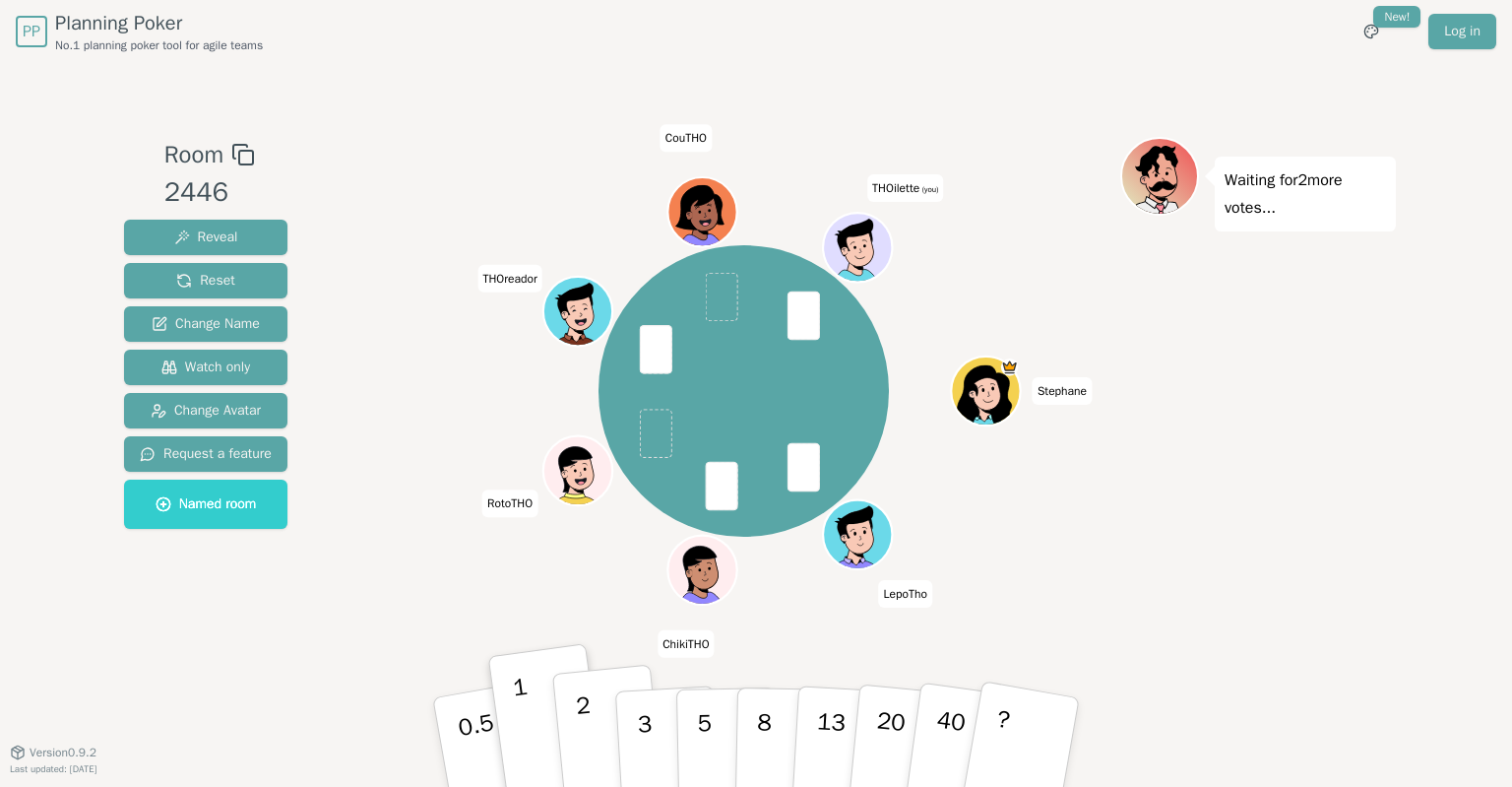 click on "2" at bounding box center [608, 743] 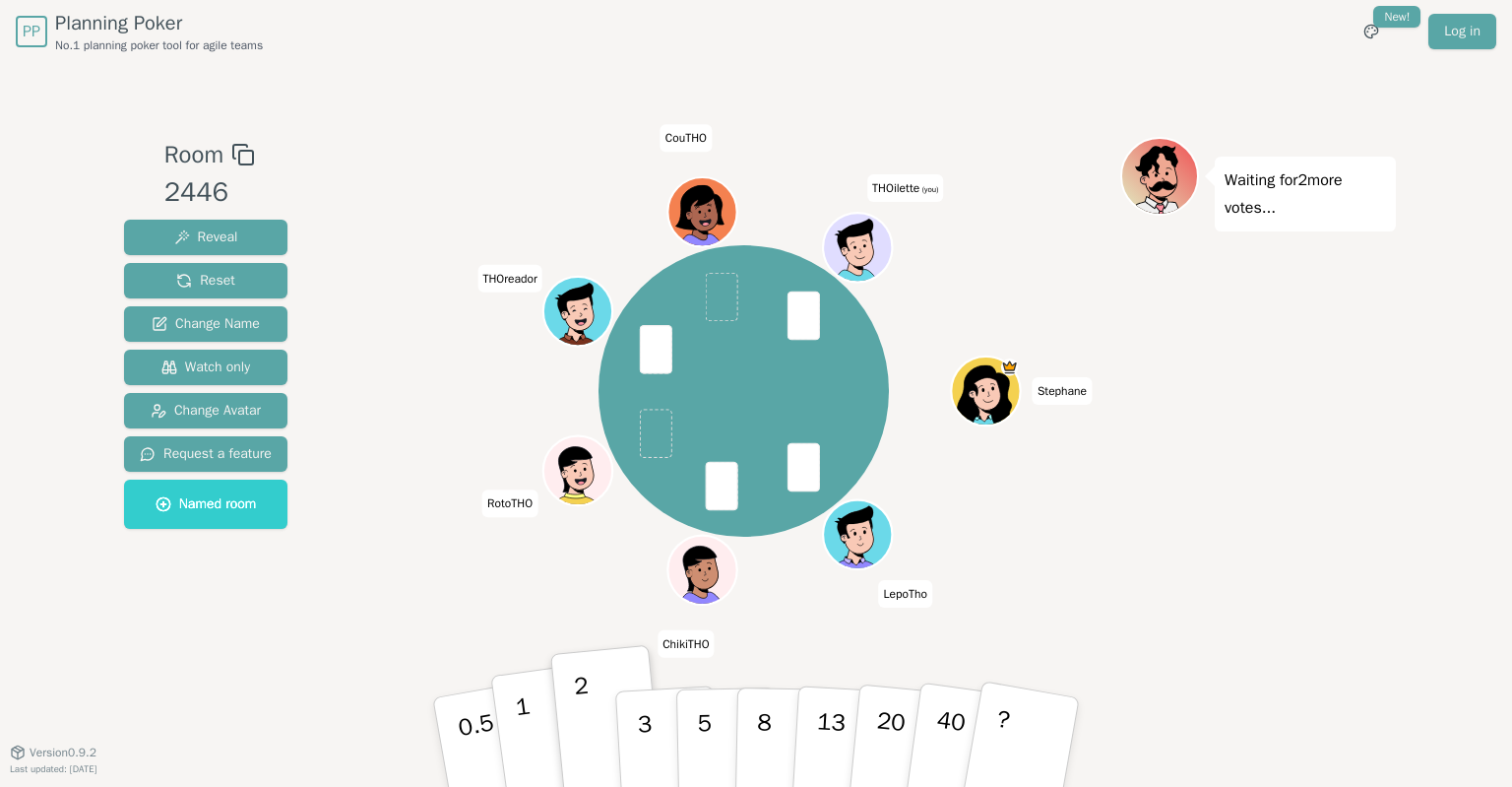 click on "1" at bounding box center [528, 745] 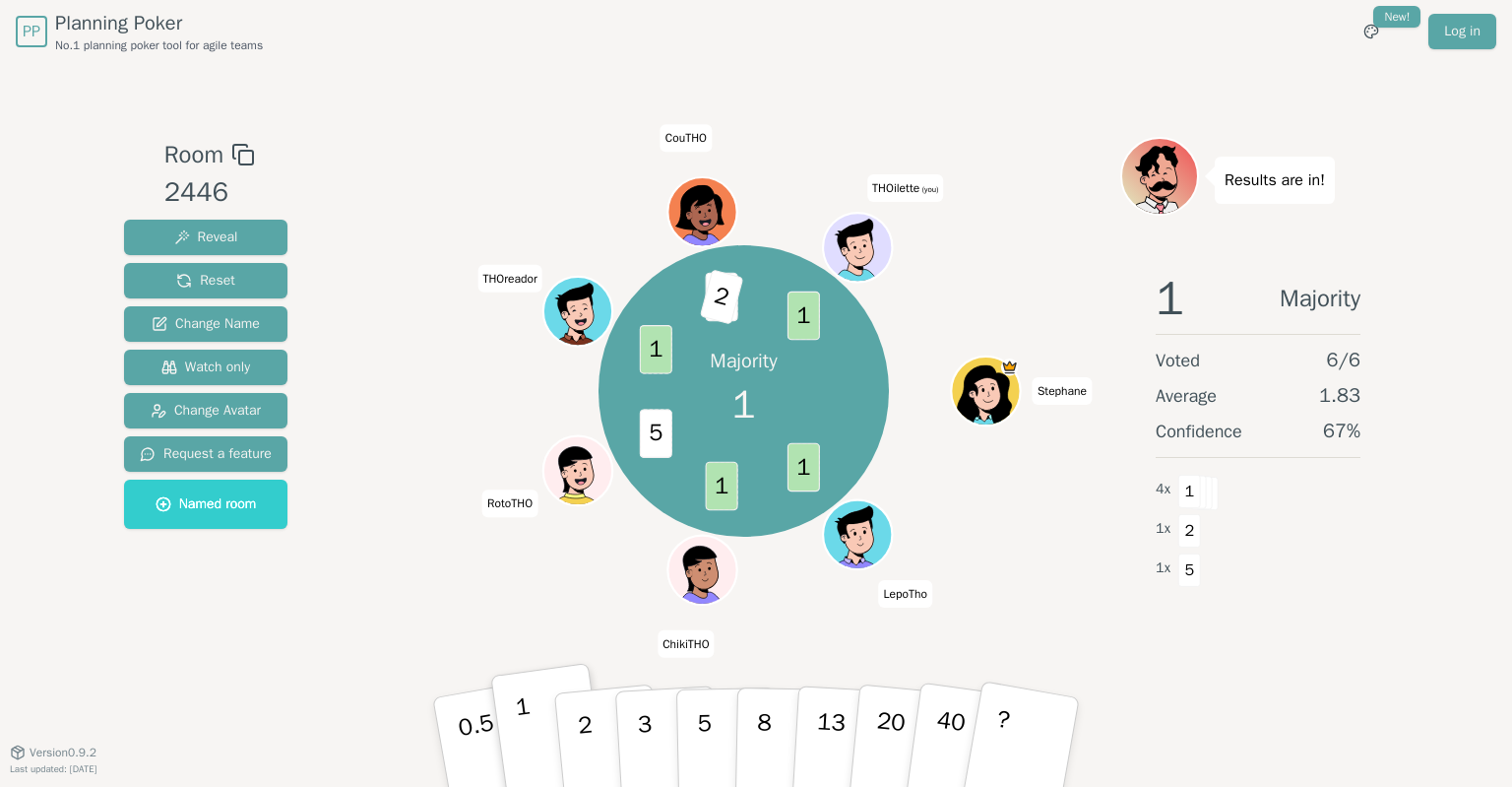 click on "1" at bounding box center [528, 745] 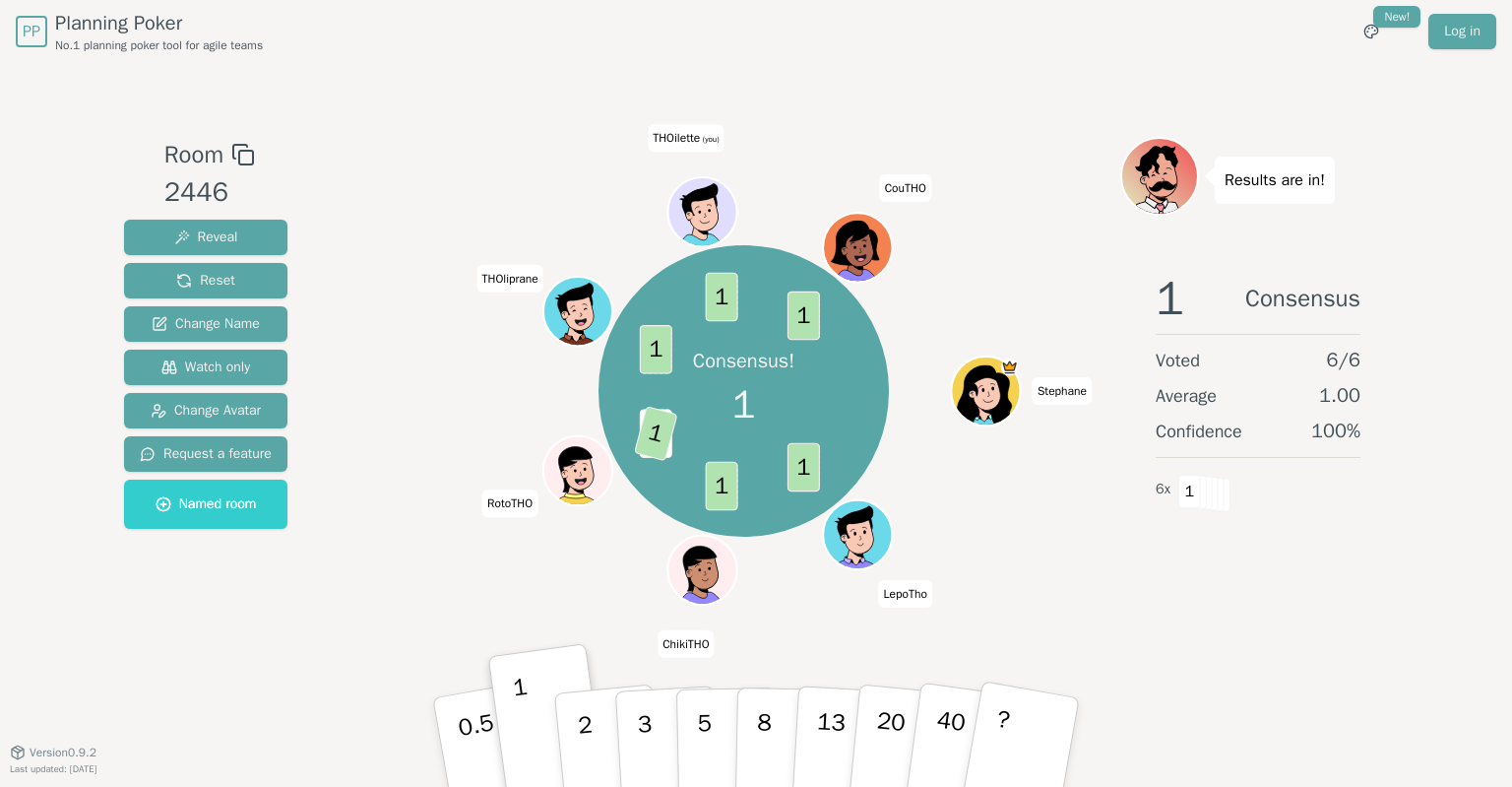 drag, startPoint x: 135, startPoint y: 770, endPoint x: 61, endPoint y: 745, distance: 78.1089 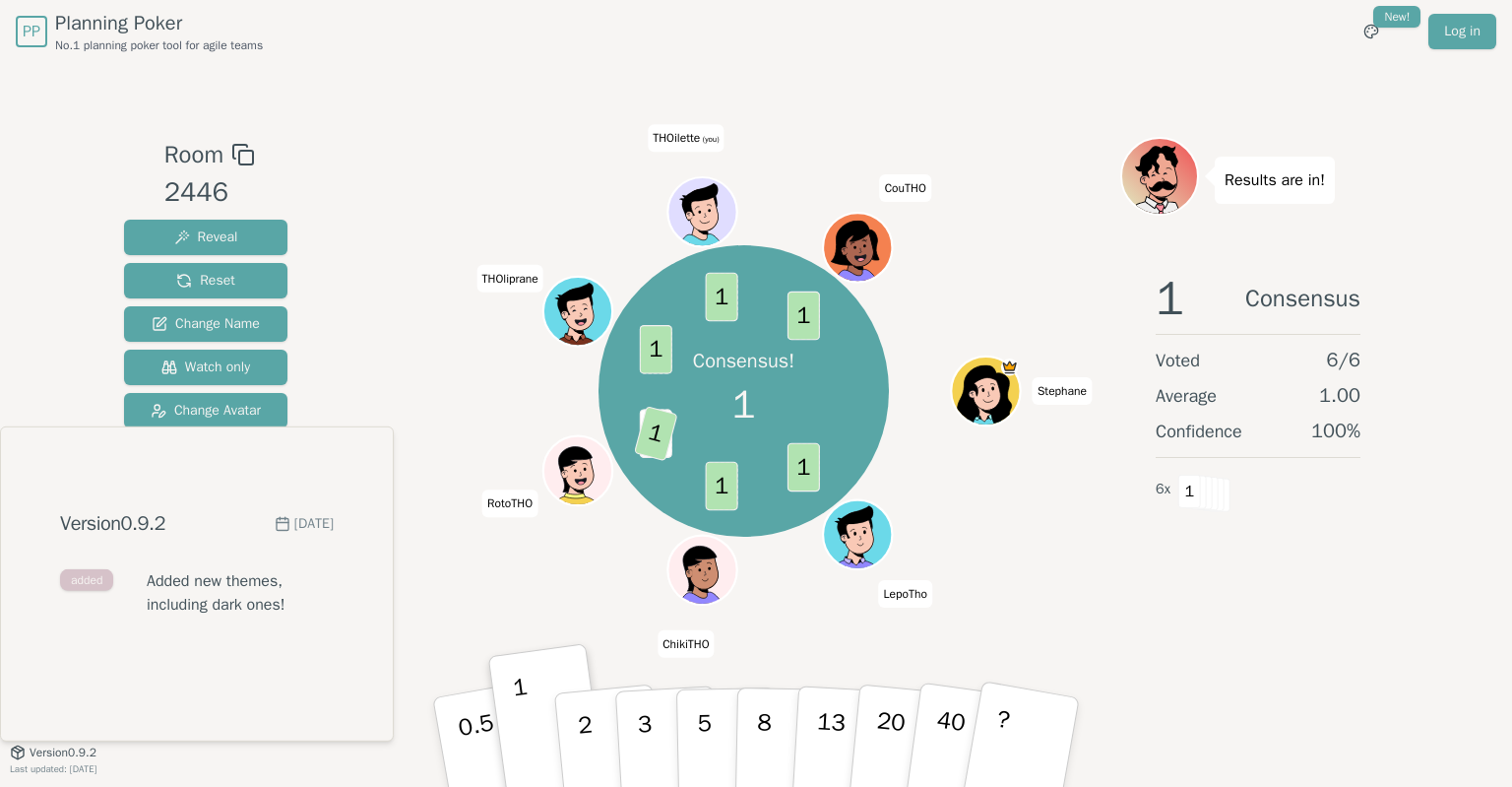 click on "Version  0.9.2" at bounding box center [63, 753] 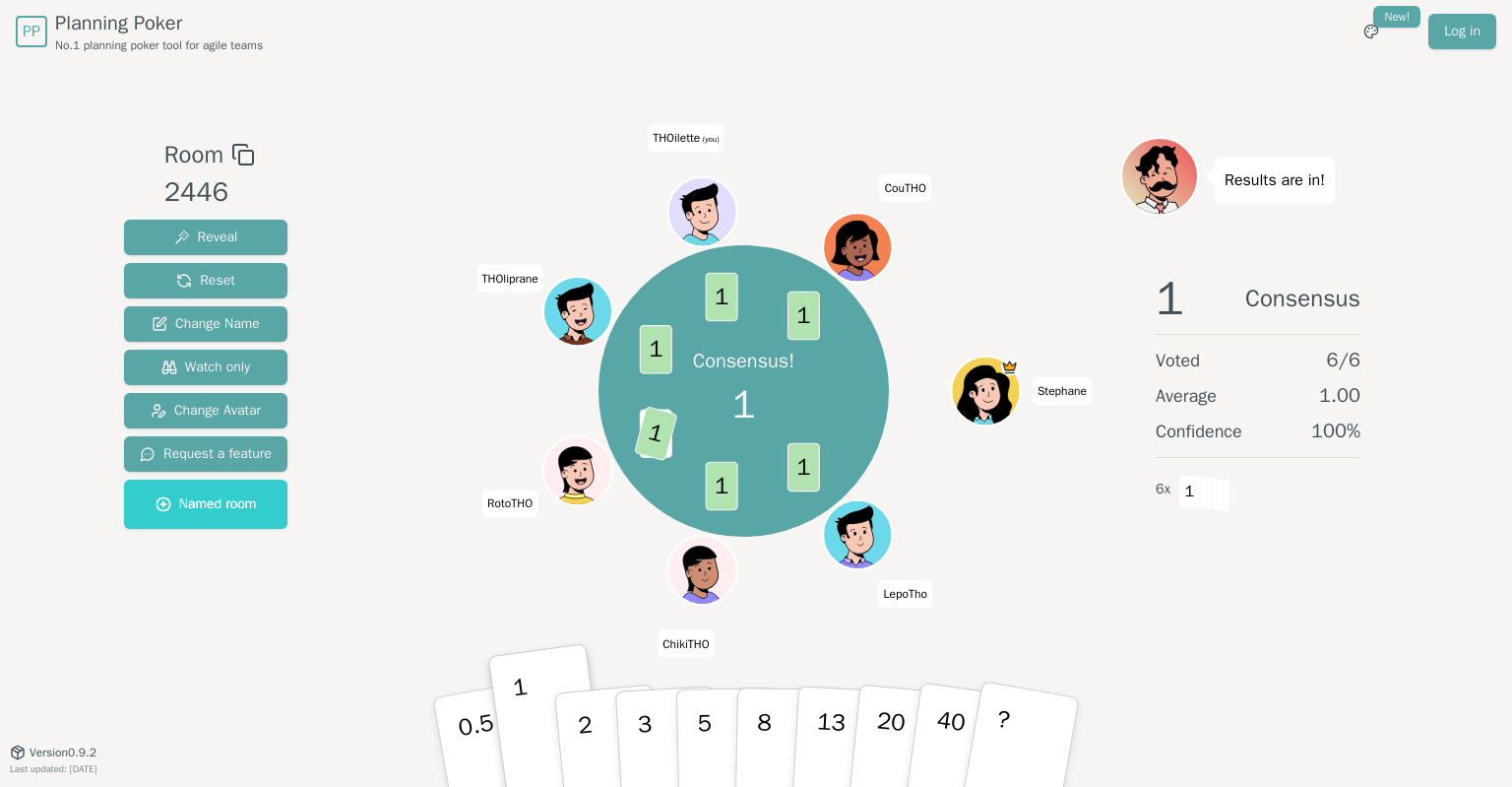 click on "Version  0.9.2" at bounding box center [63, 753] 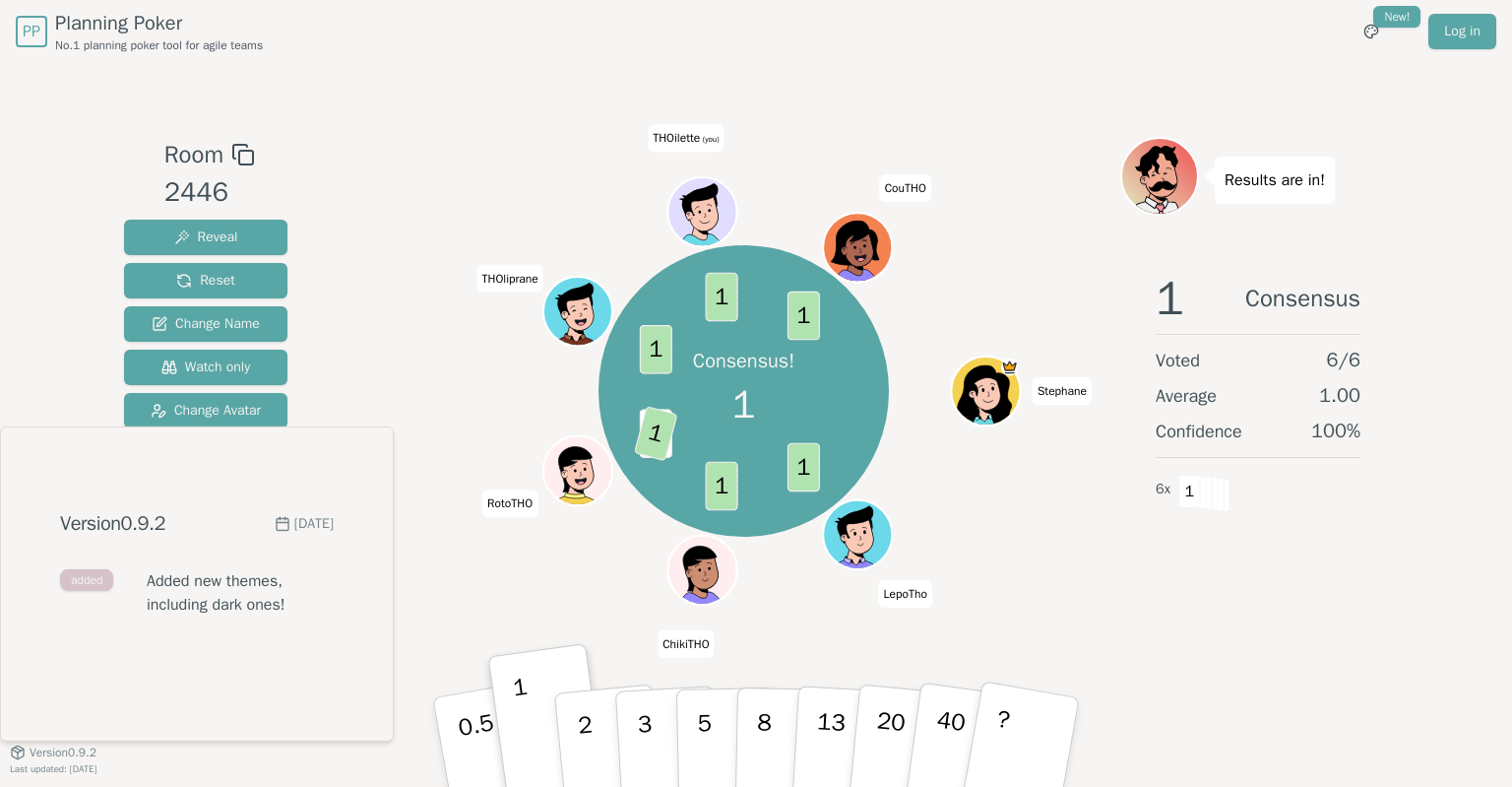 click on "PP Planning Poker No.1 planning poker tool for agile teams Toggle theme New! Log in Menu Room 2446 Reveal Reset Change Name Watch only Change Avatar Request a feature Named room Consensus! 1 1 1 5 1 1 1 1 Stephane LepoTho ChikiTHO RotoTHO THOliprane THOilette   (you) CouTHO   Results are in! 1 Consensus Voted 6 / 6 Average 1.00 Confidence 100 % 6 x 1 0.5 1 2 3 5 8 13 20 40 ? Version  0.9.2 Last updated:   April 25, 2025" at bounding box center (756, 393) 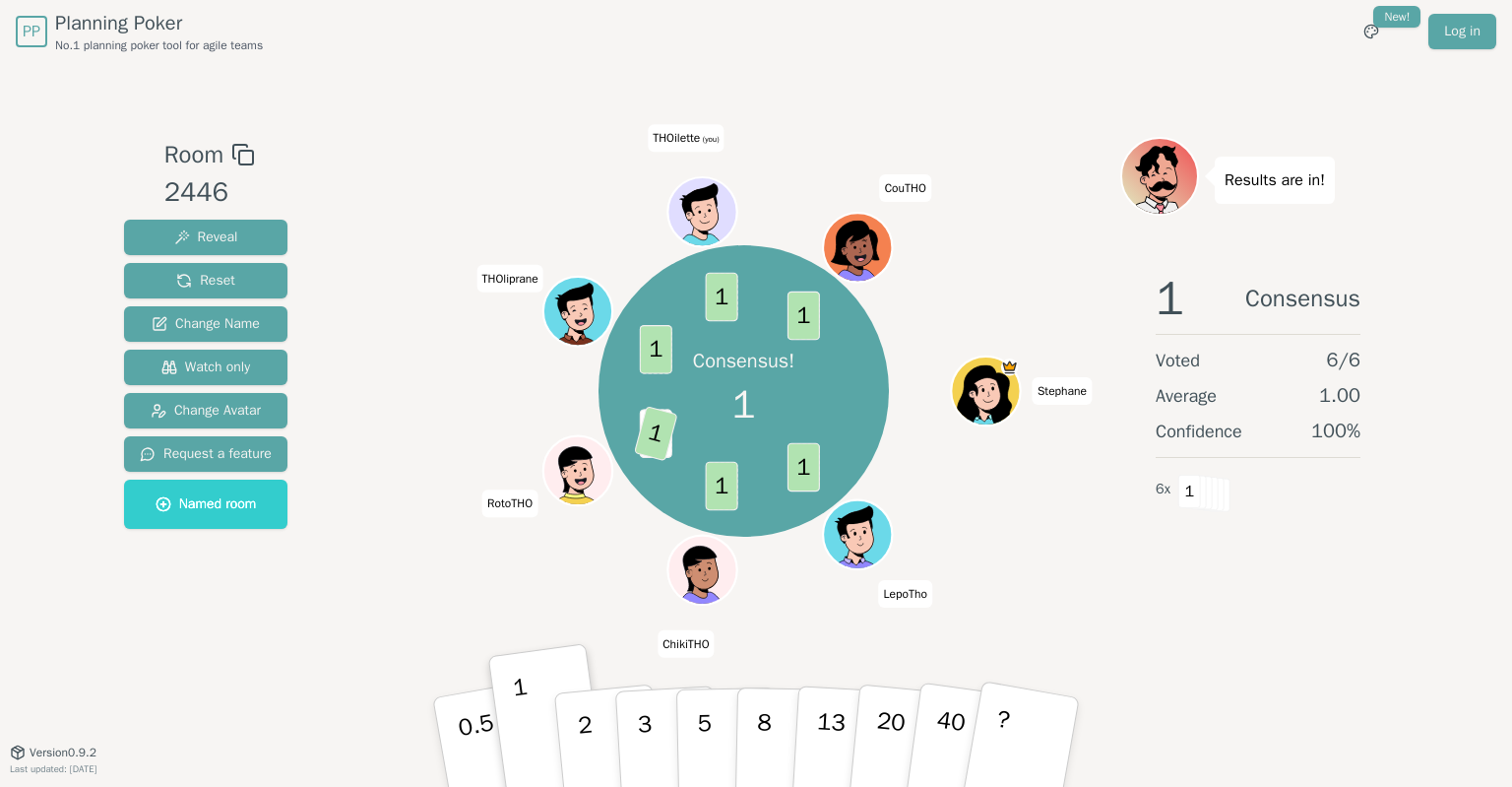 click on "Version  0.9.2" at bounding box center [63, 753] 